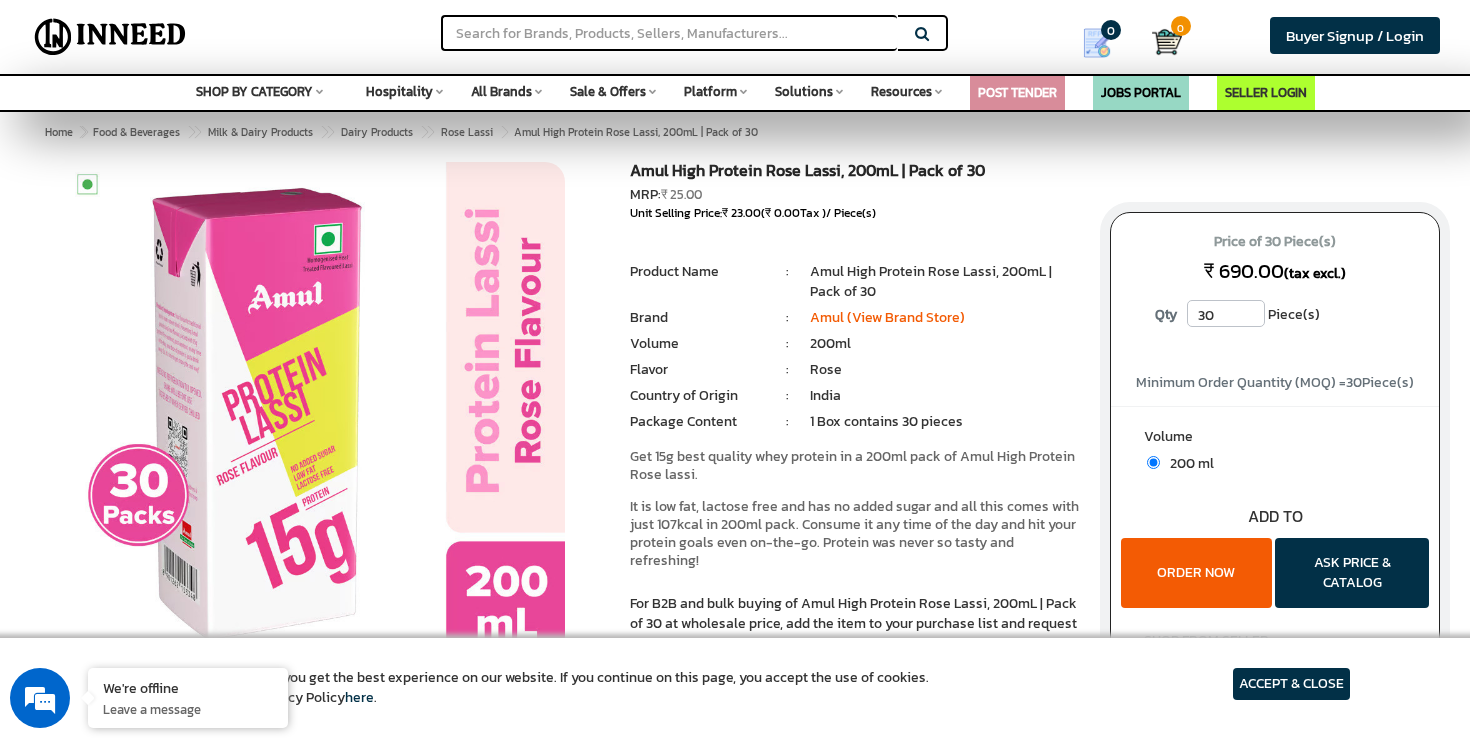 scroll, scrollTop: 0, scrollLeft: 0, axis: both 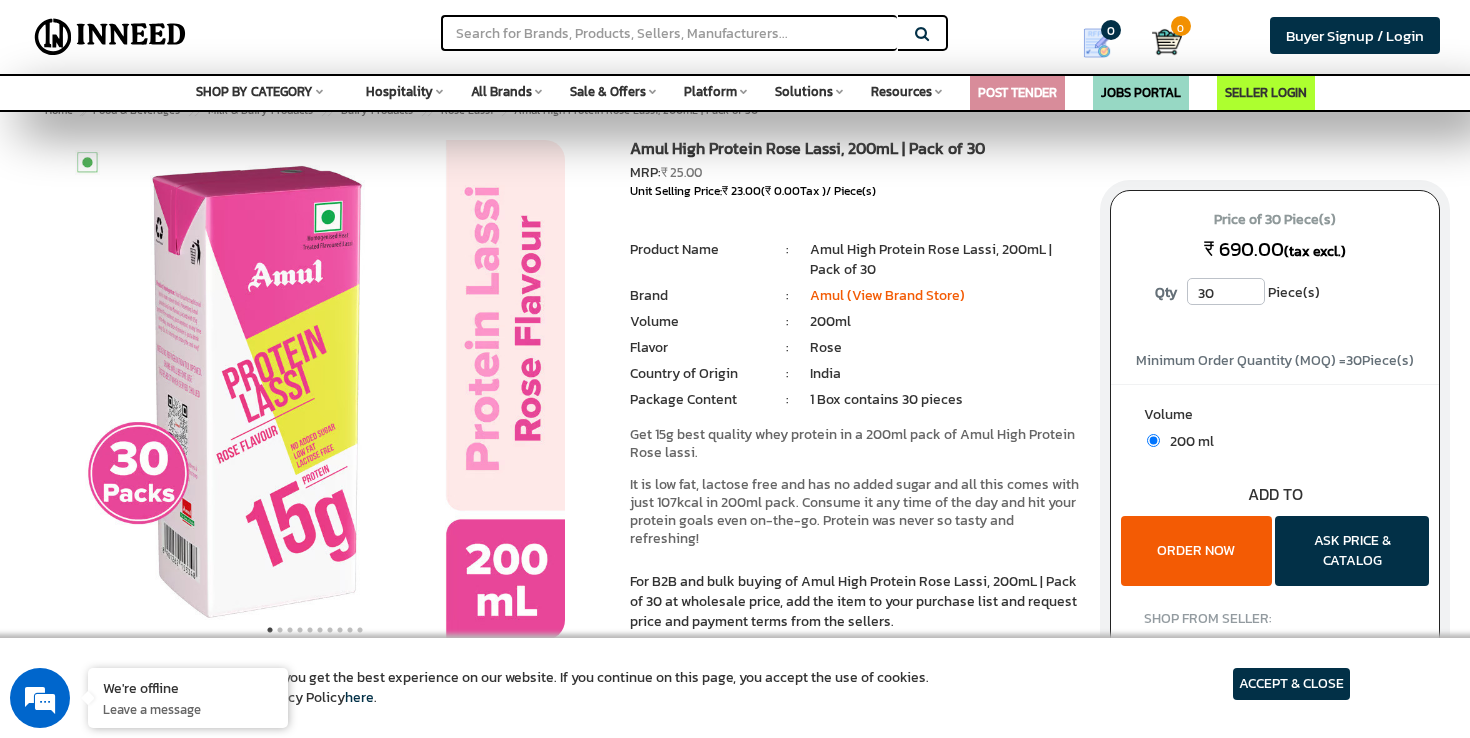 click on "ORDER NOW" at bounding box center (1196, 551) 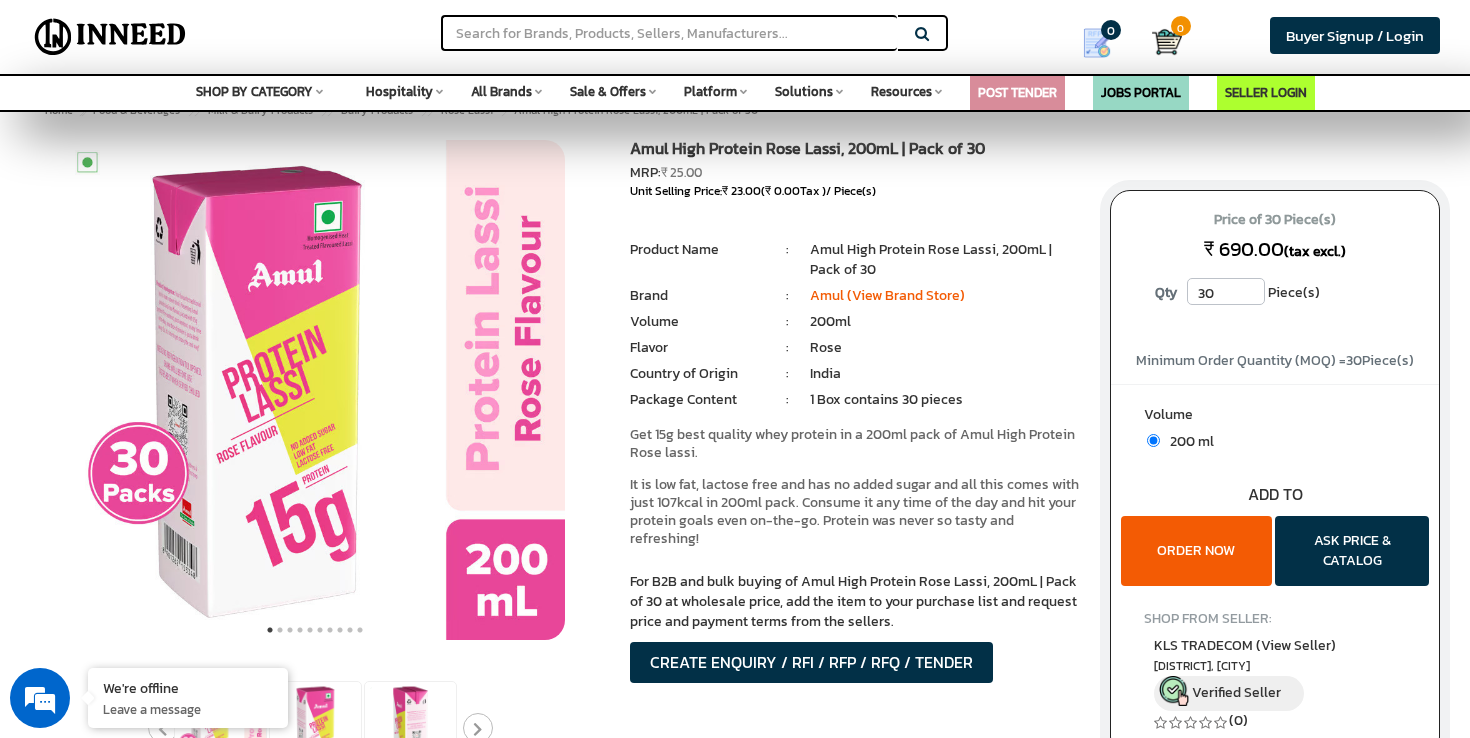 click on "ORDER NOW" at bounding box center [1196, 551] 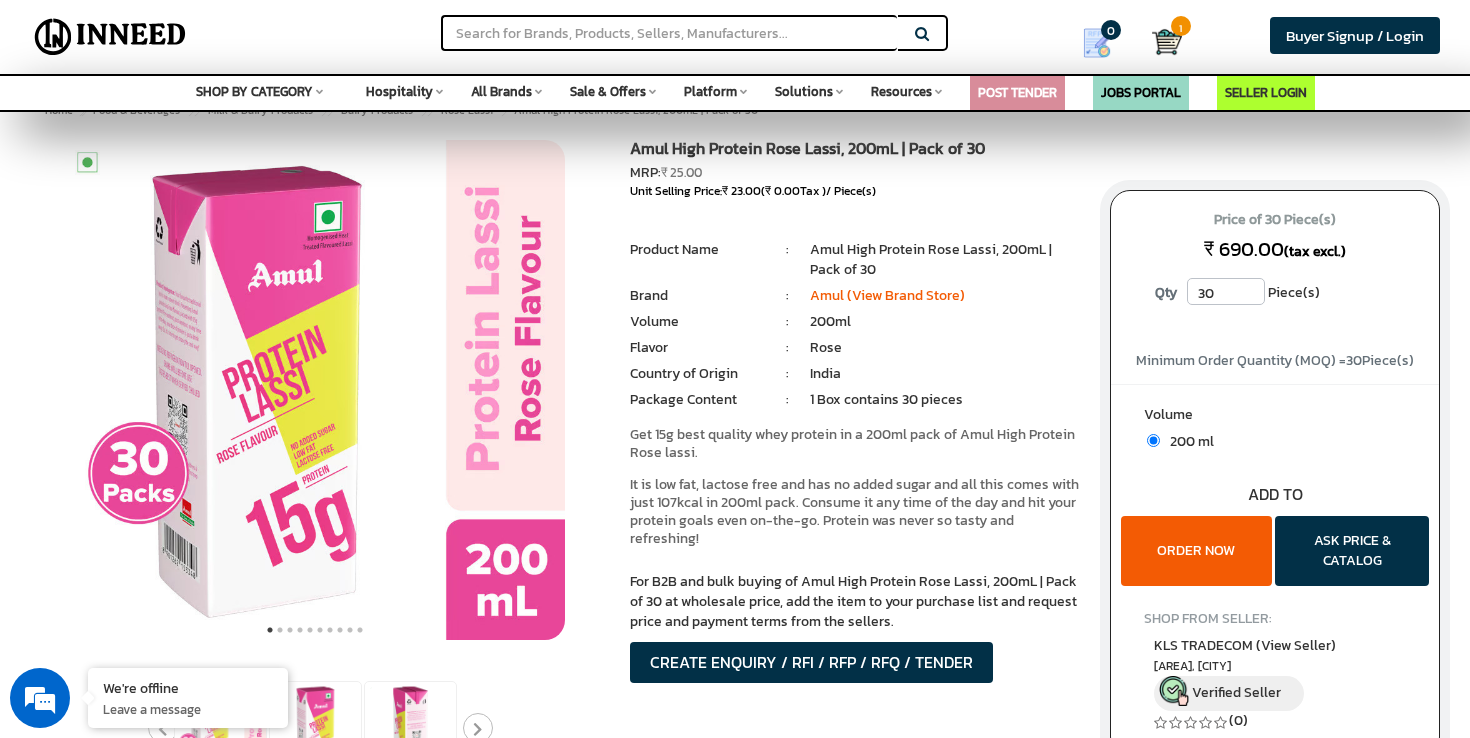 scroll, scrollTop: 22, scrollLeft: 0, axis: vertical 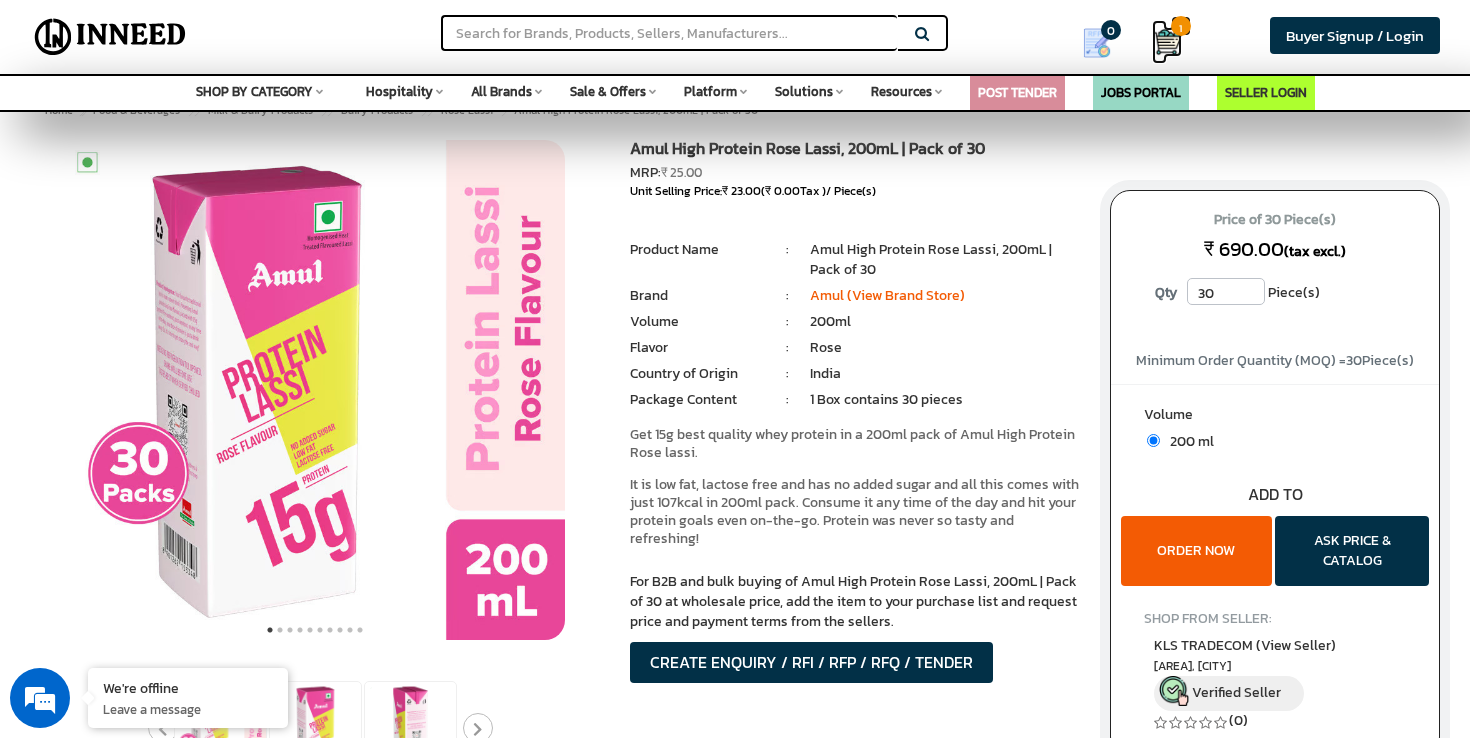 click at bounding box center (1167, 42) 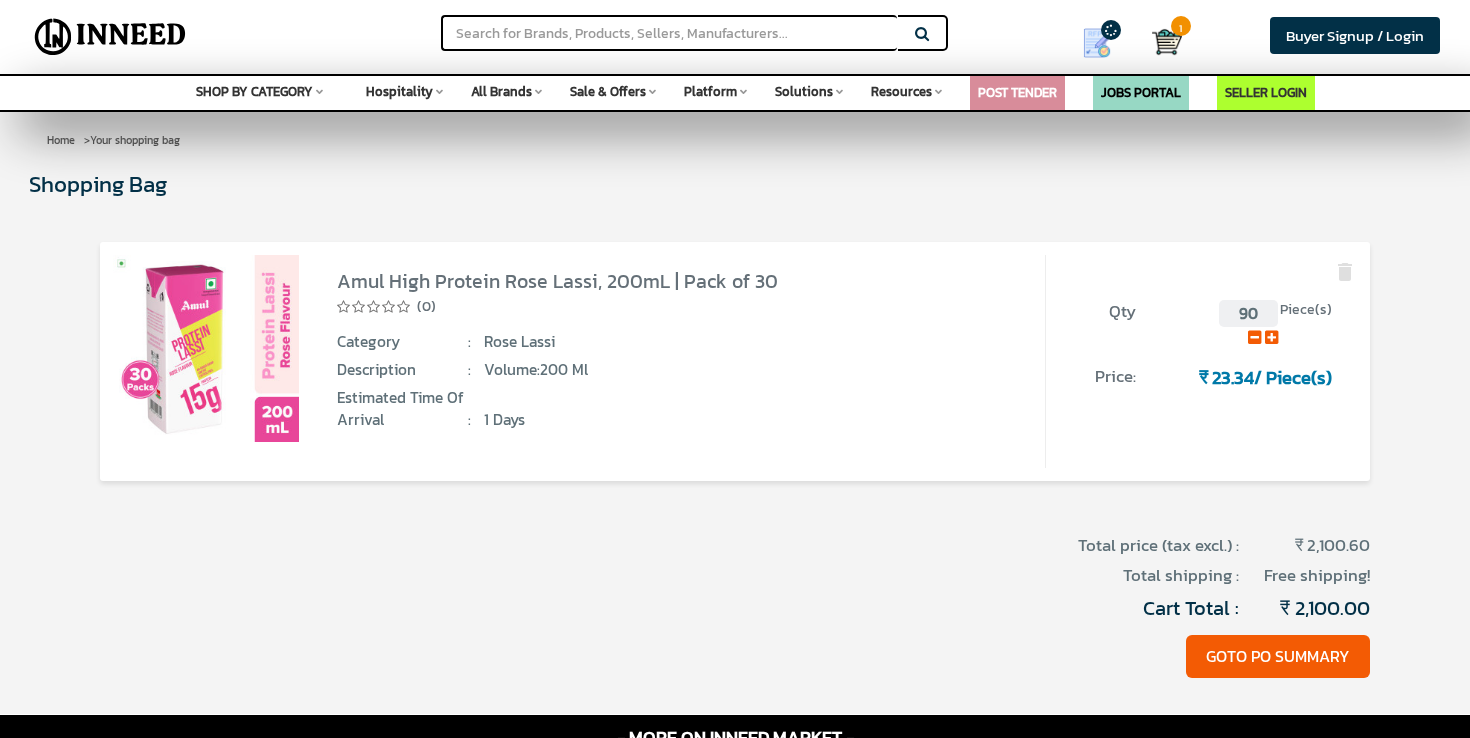 scroll, scrollTop: 0, scrollLeft: 0, axis: both 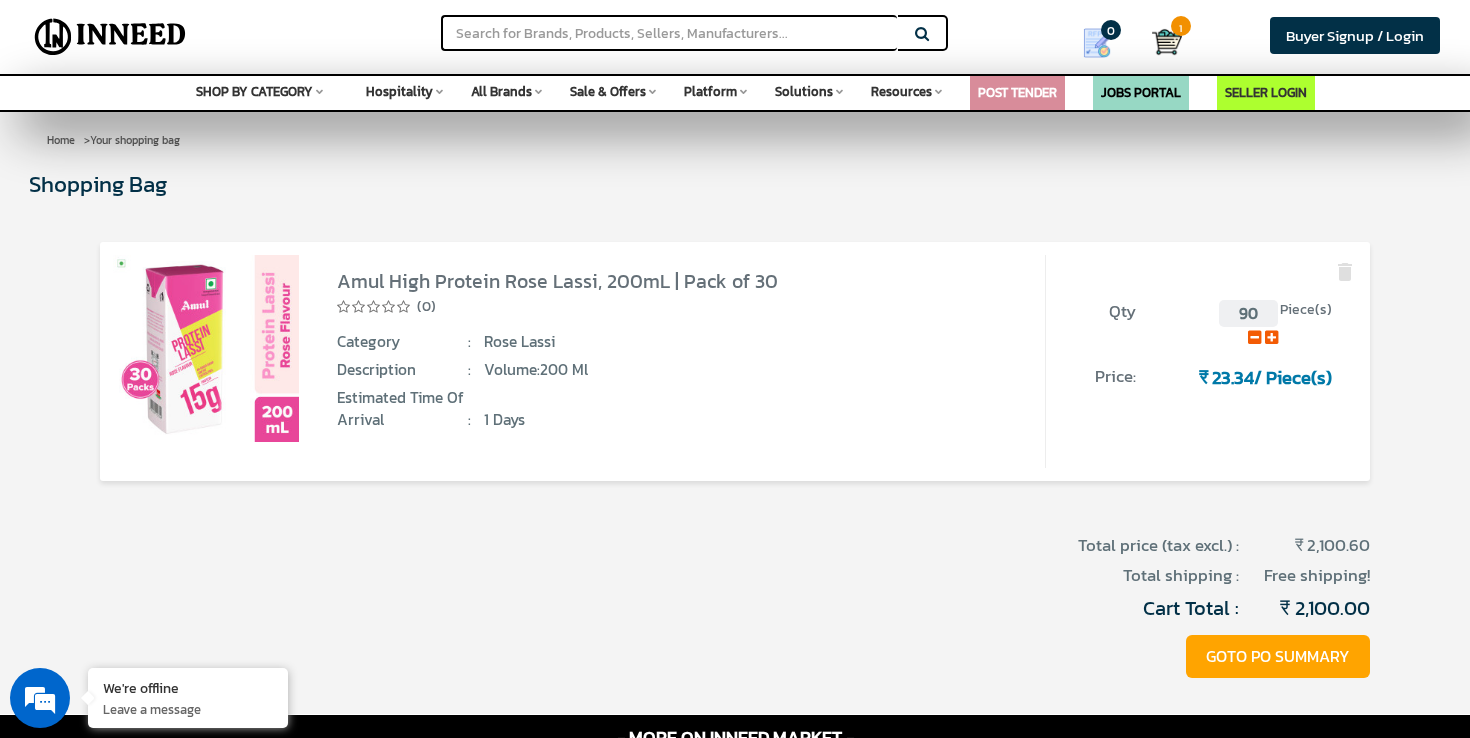 click on "GOTO PO SUMMARY" at bounding box center (1278, 656) 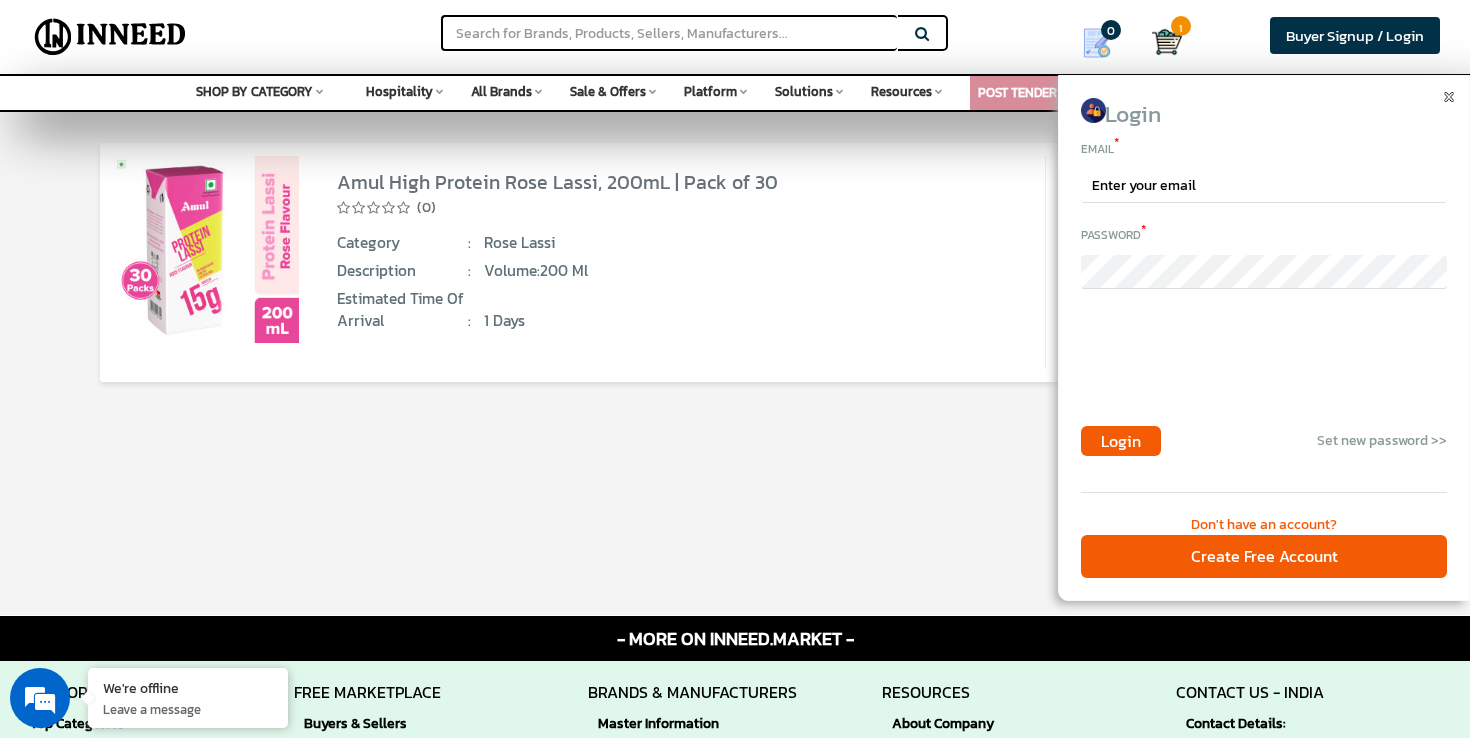 scroll, scrollTop: 119, scrollLeft: 0, axis: vertical 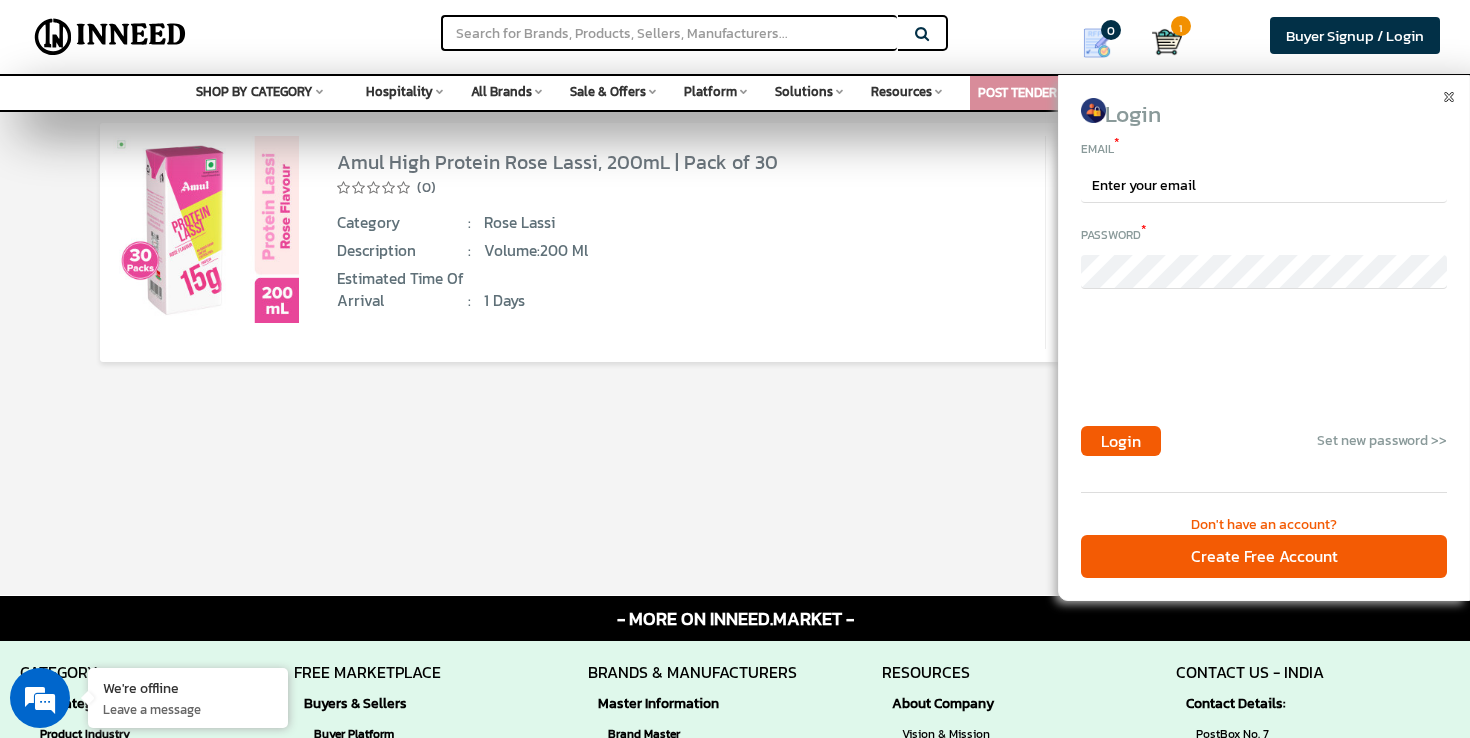 click on "Don't have an account?" at bounding box center [1264, 525] 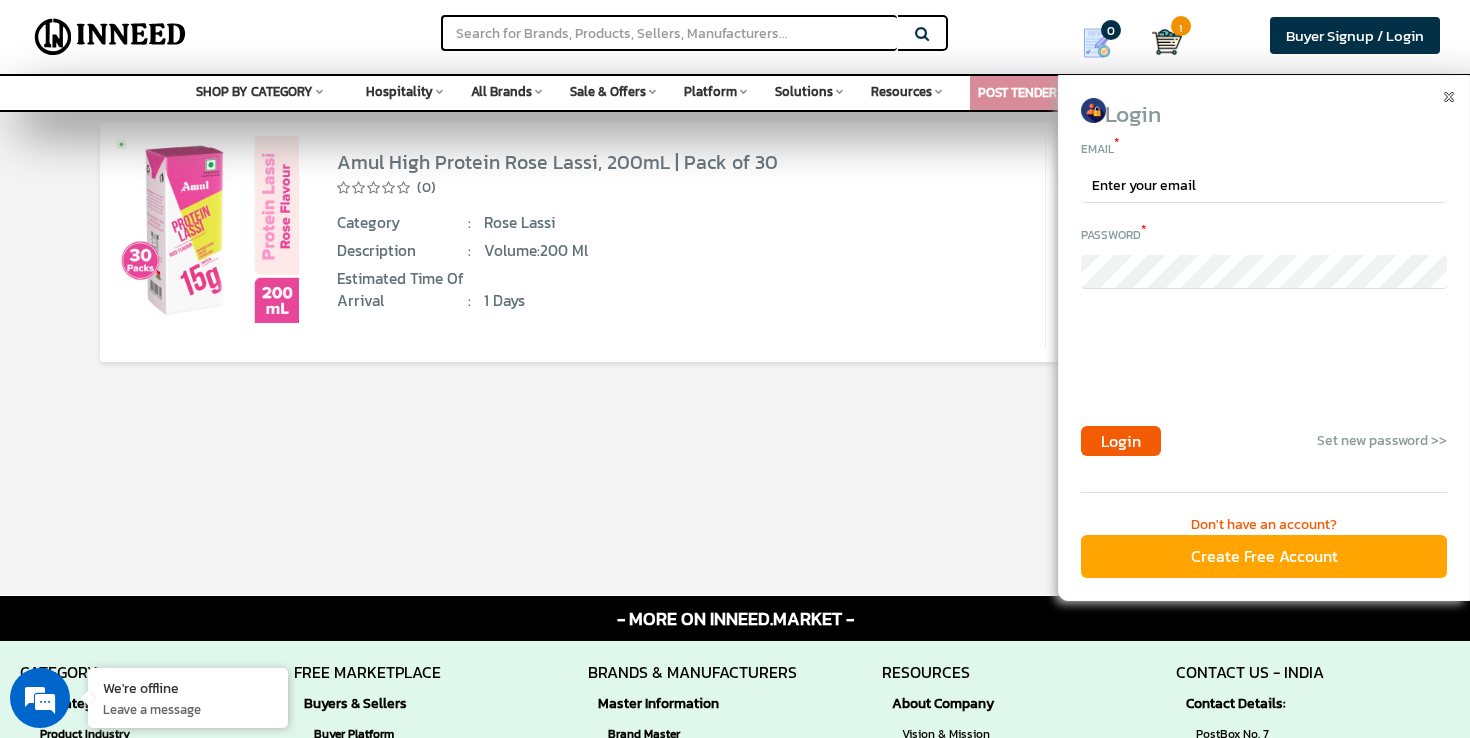 click on "Create Free Account" at bounding box center [1264, 556] 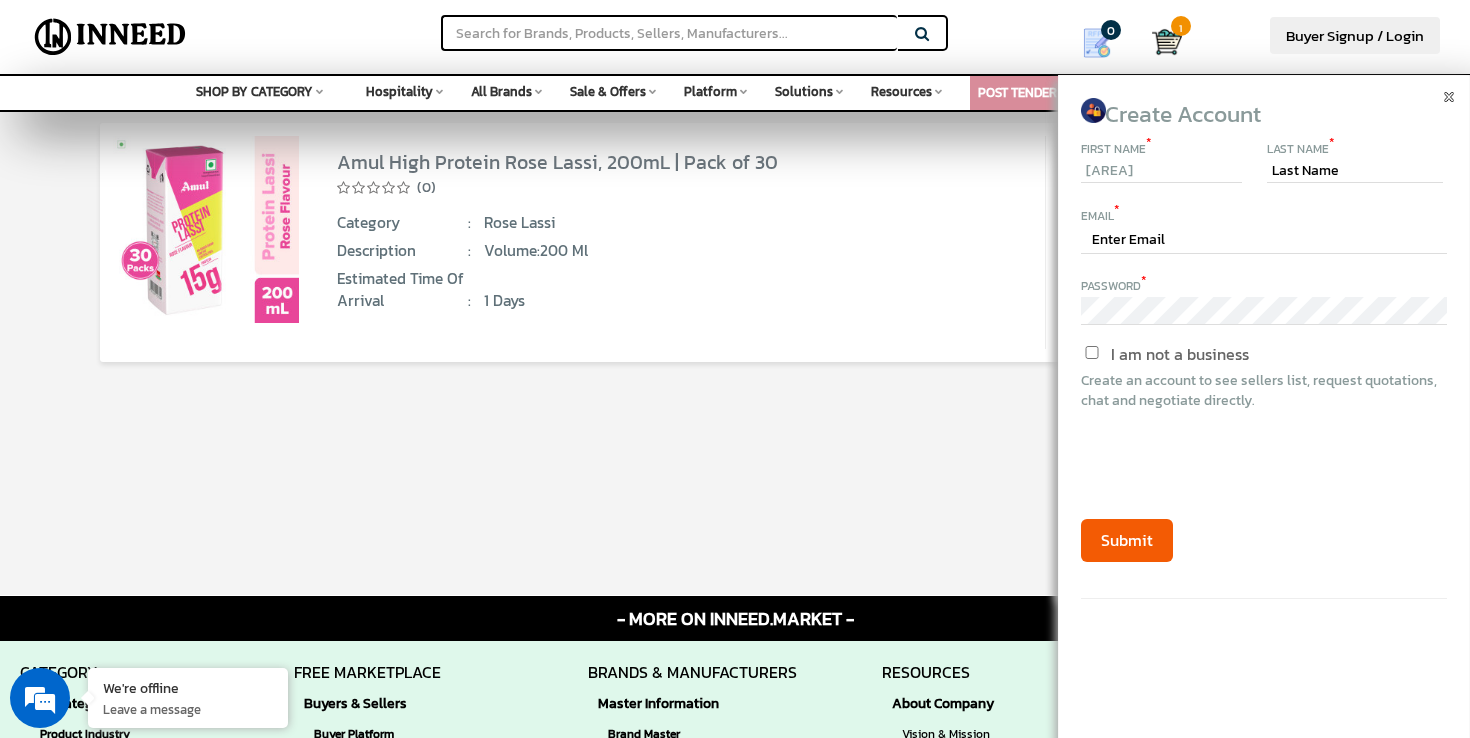 type on "PULLEH" 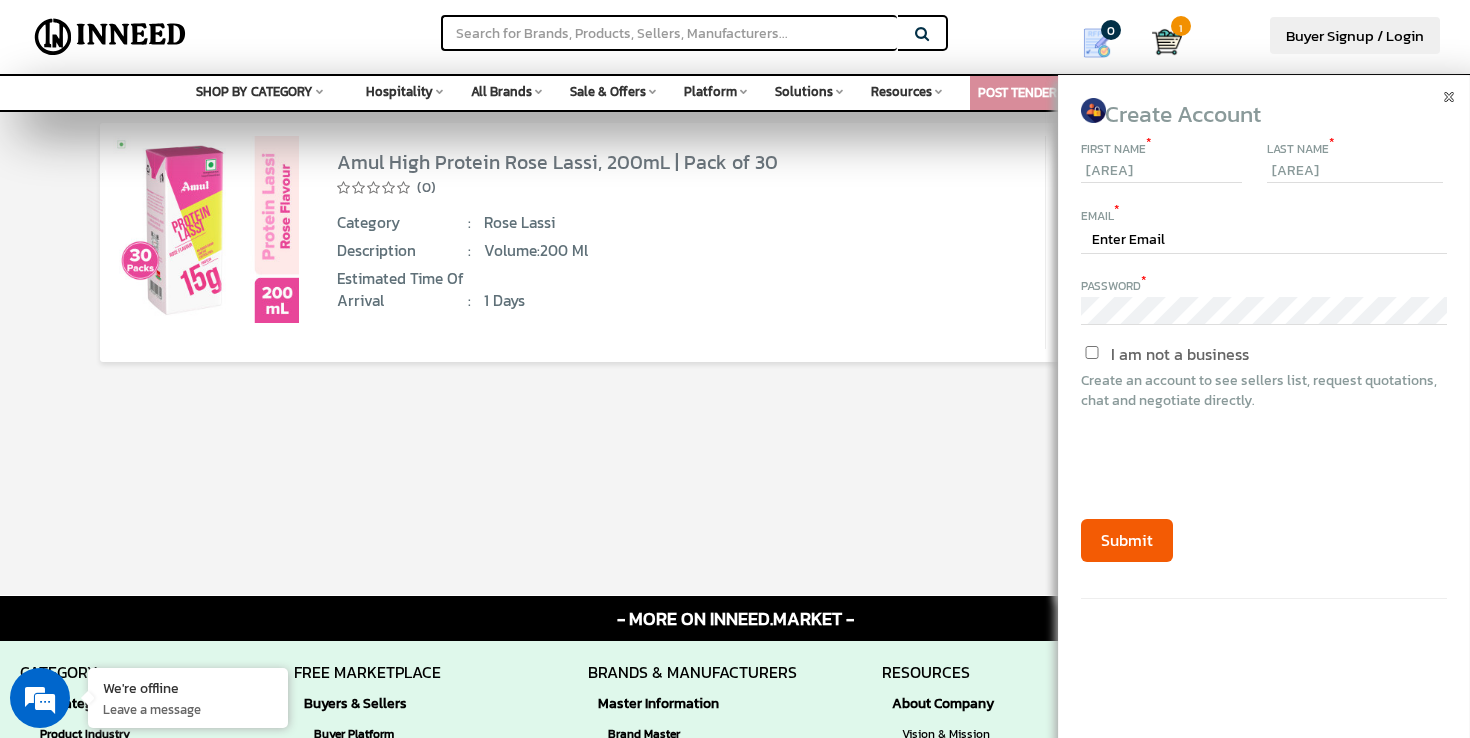 type on "b" 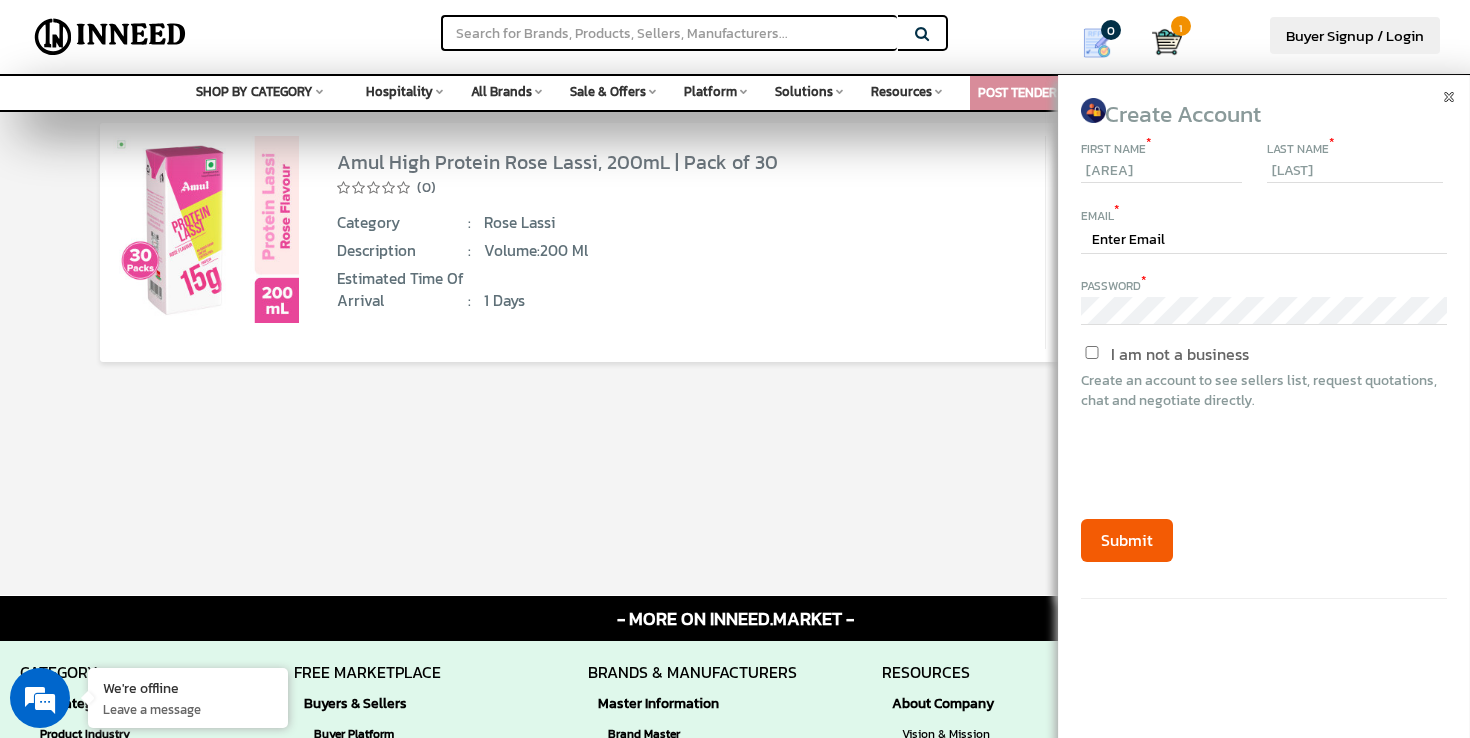 type on "Bhatia" 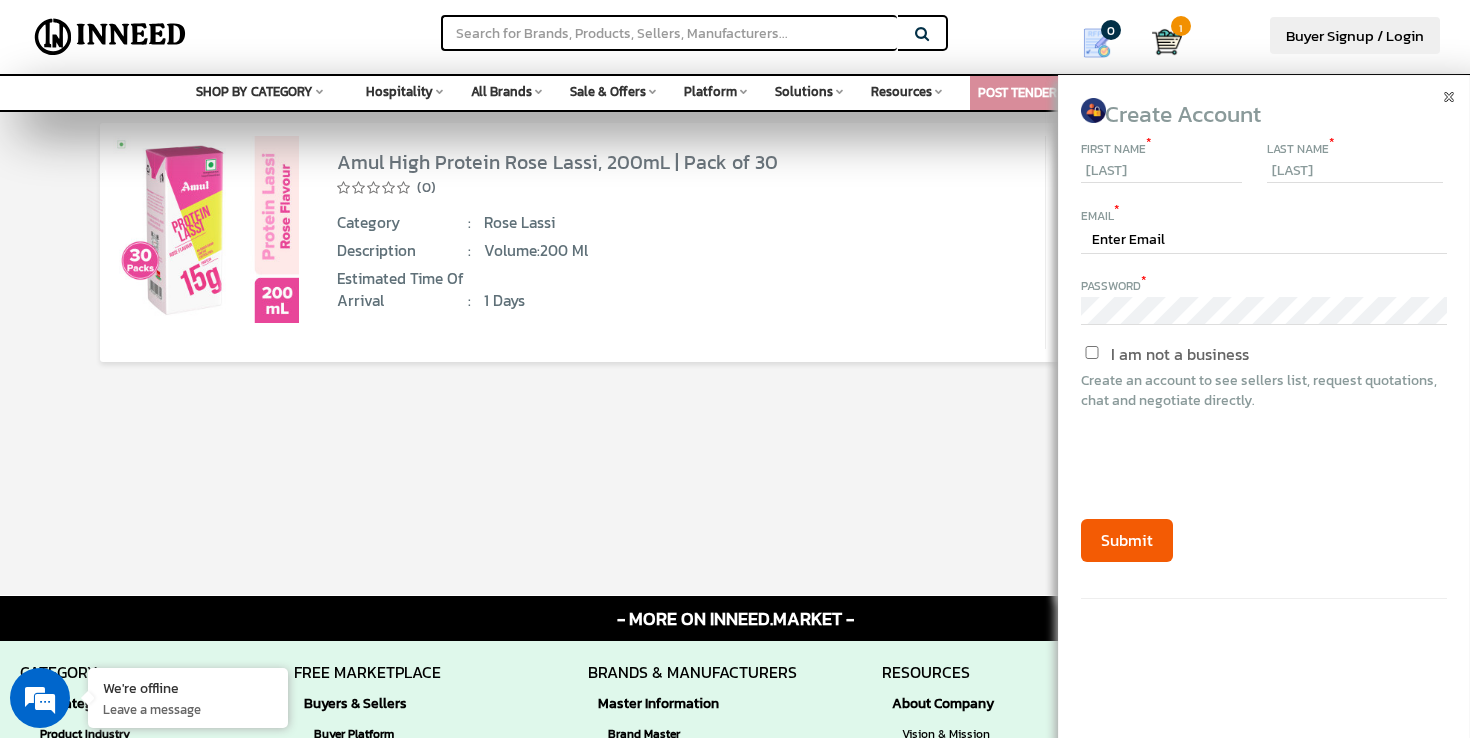 type on "Pulleh" 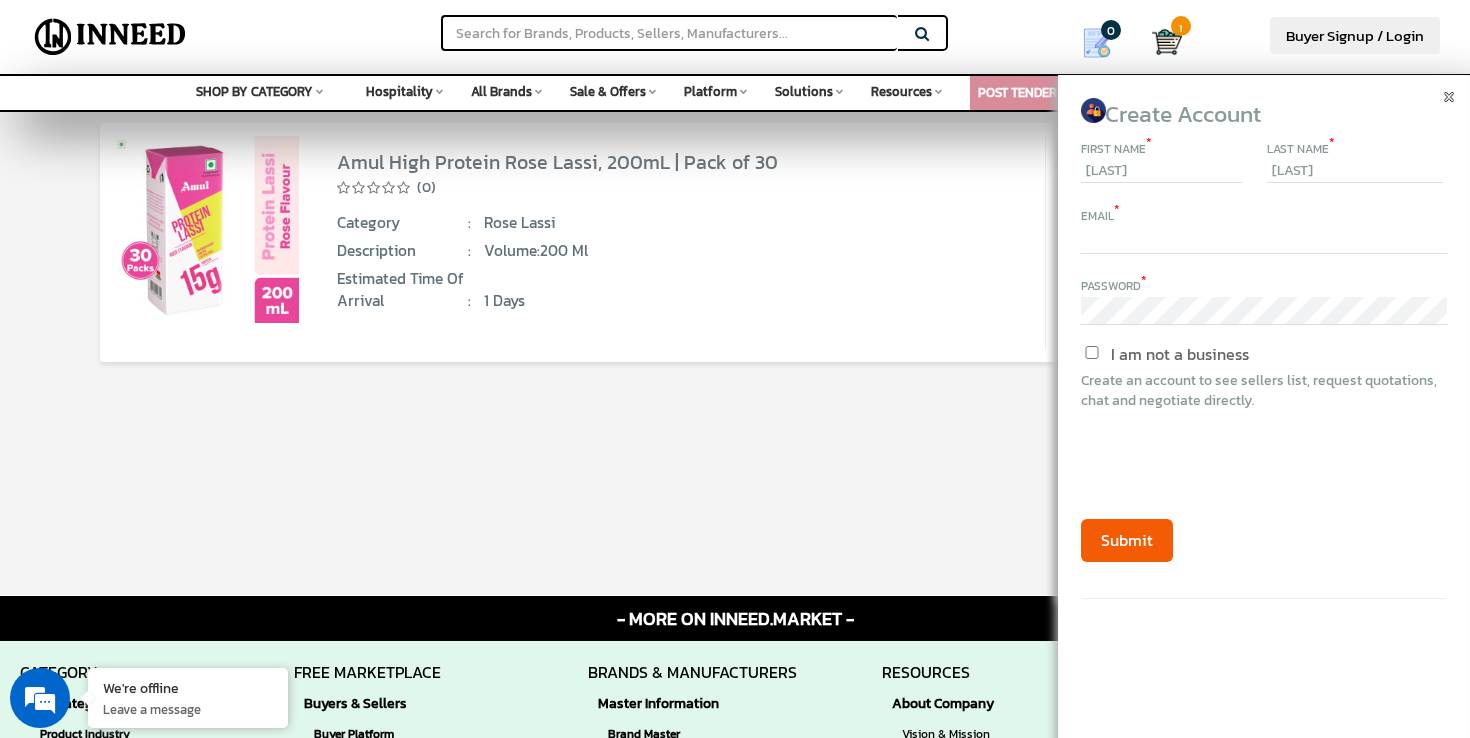 click at bounding box center [1264, 240] 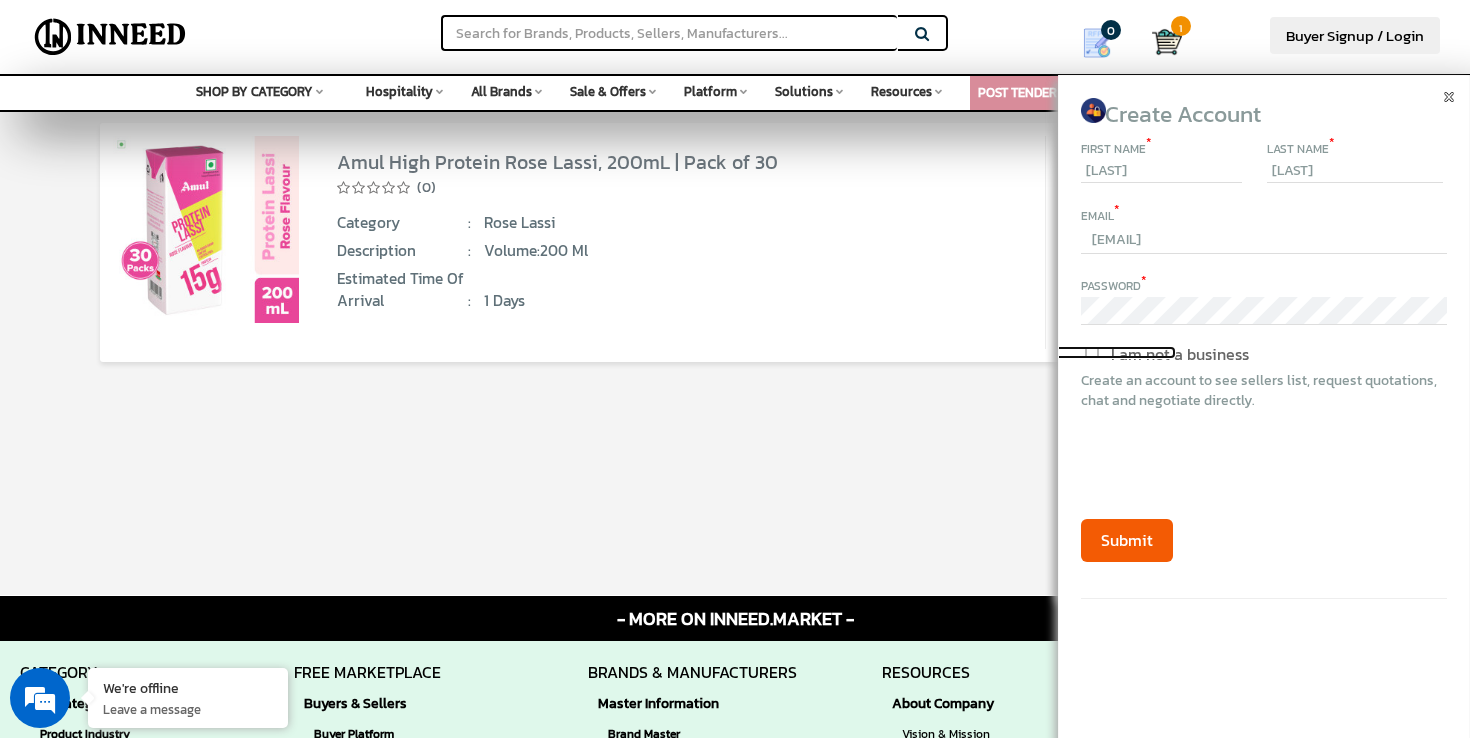 click on "I am not a business" at bounding box center [1092, 352] 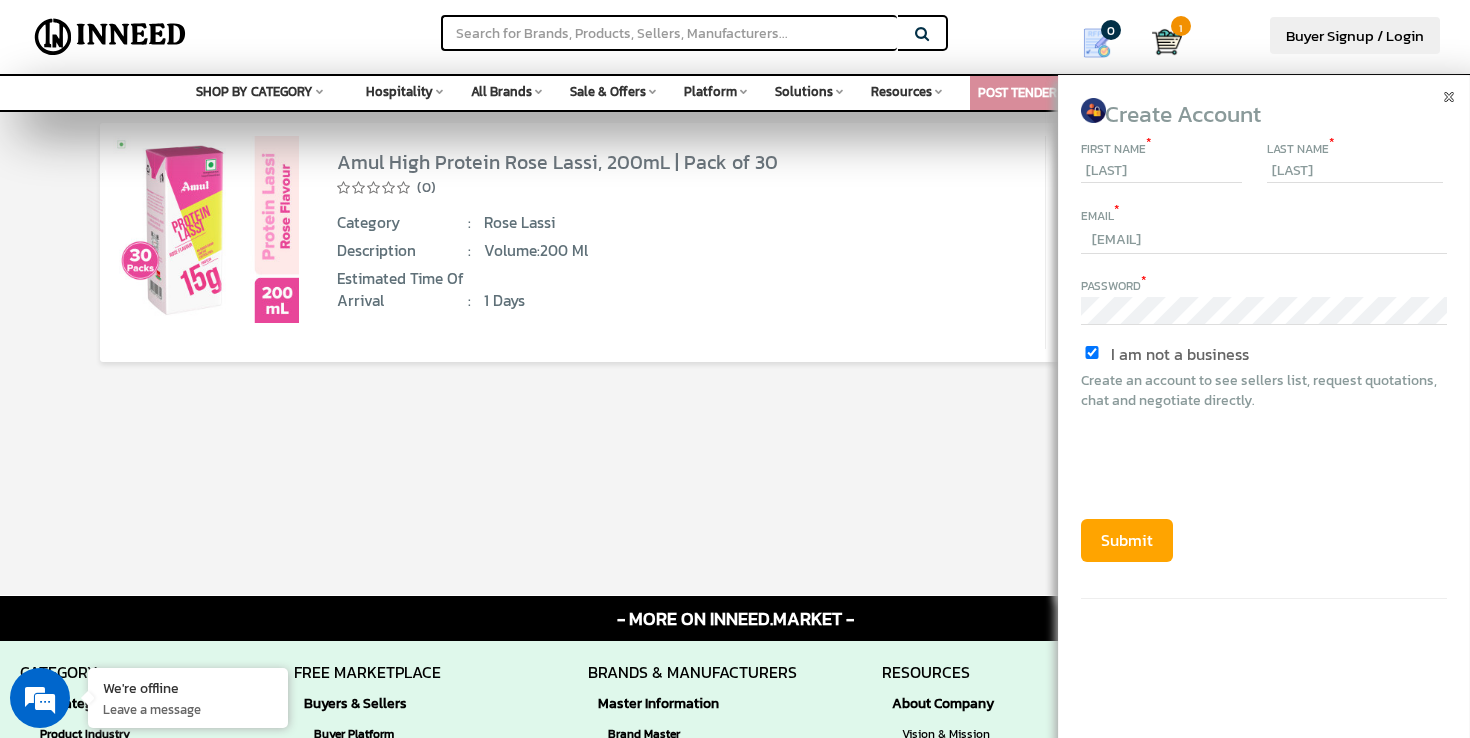 click on "Submit" at bounding box center (1127, 540) 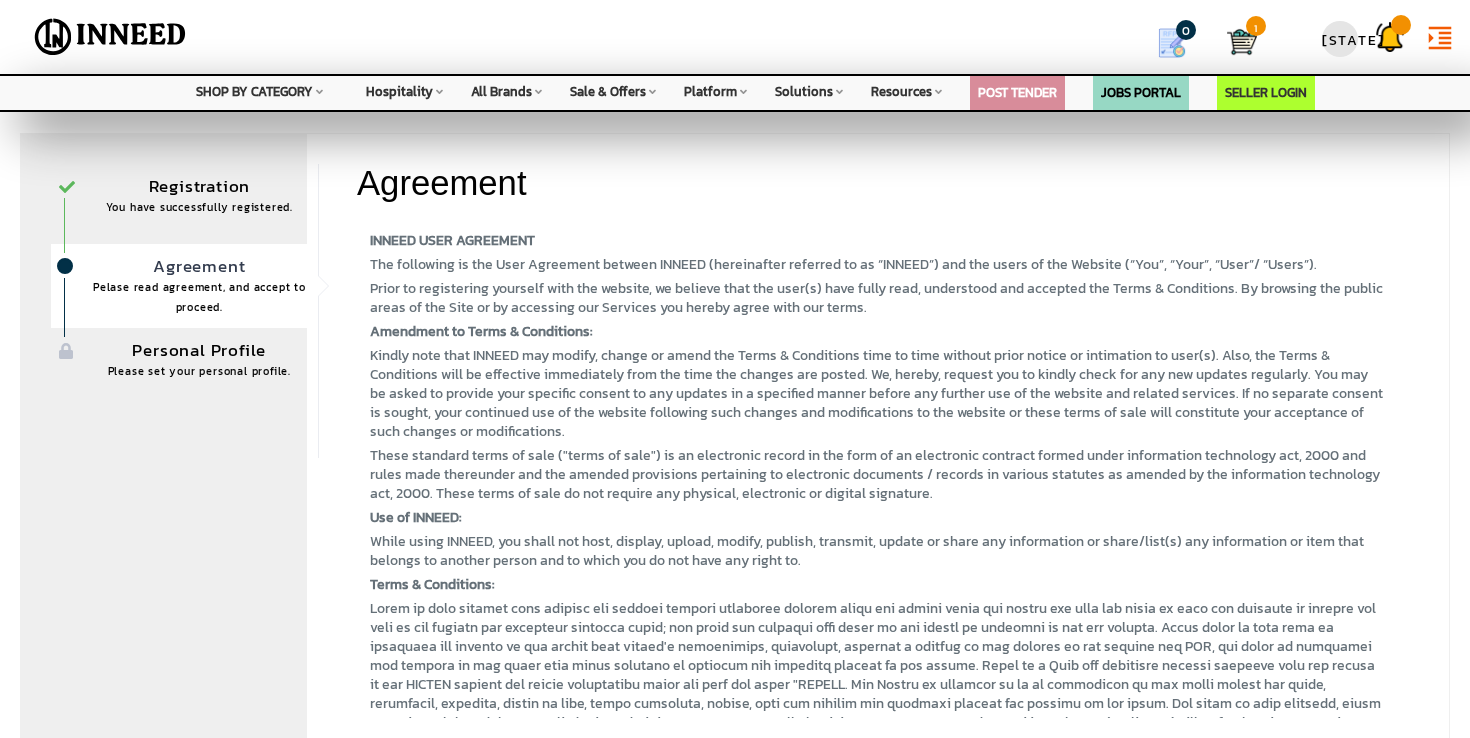 scroll, scrollTop: 0, scrollLeft: 0, axis: both 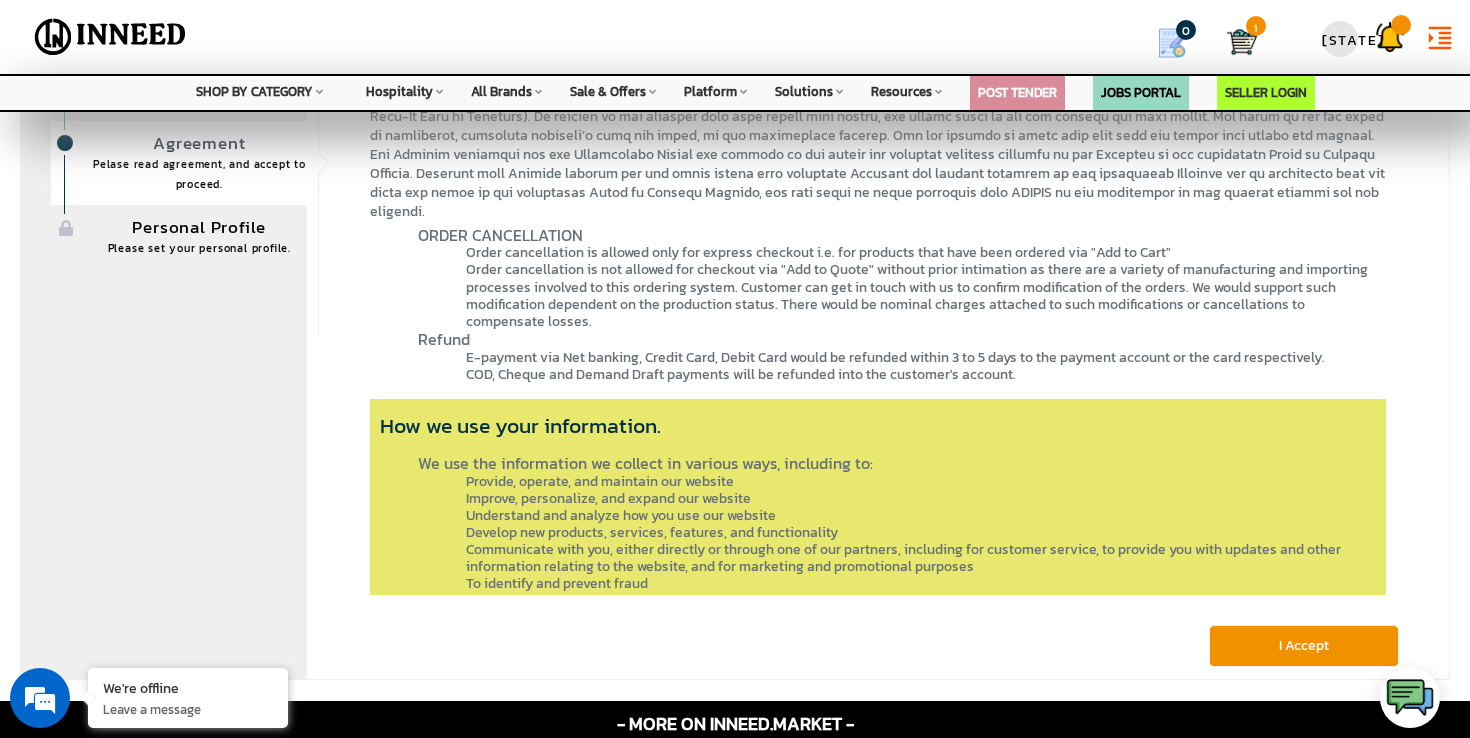 click on "I Accept" at bounding box center [1304, 646] 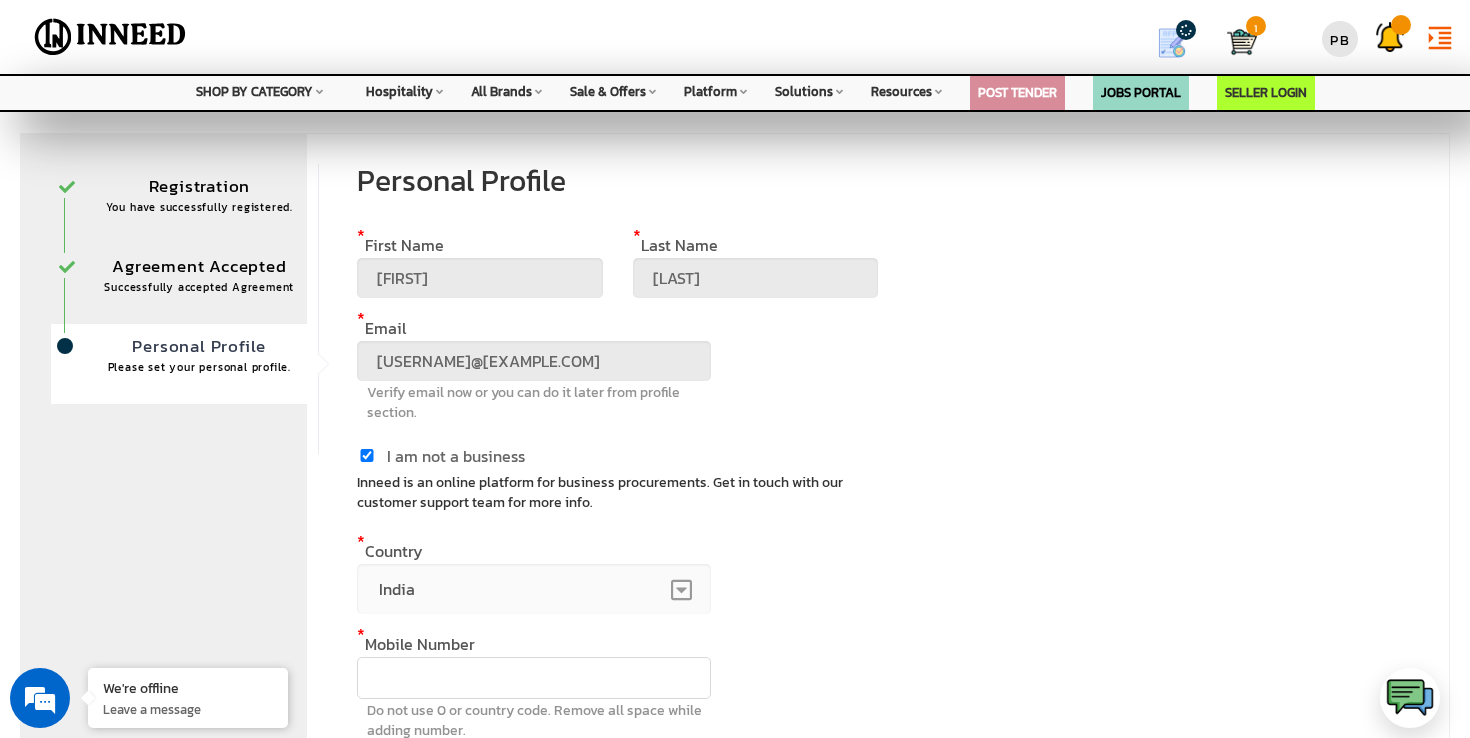 scroll, scrollTop: 0, scrollLeft: 0, axis: both 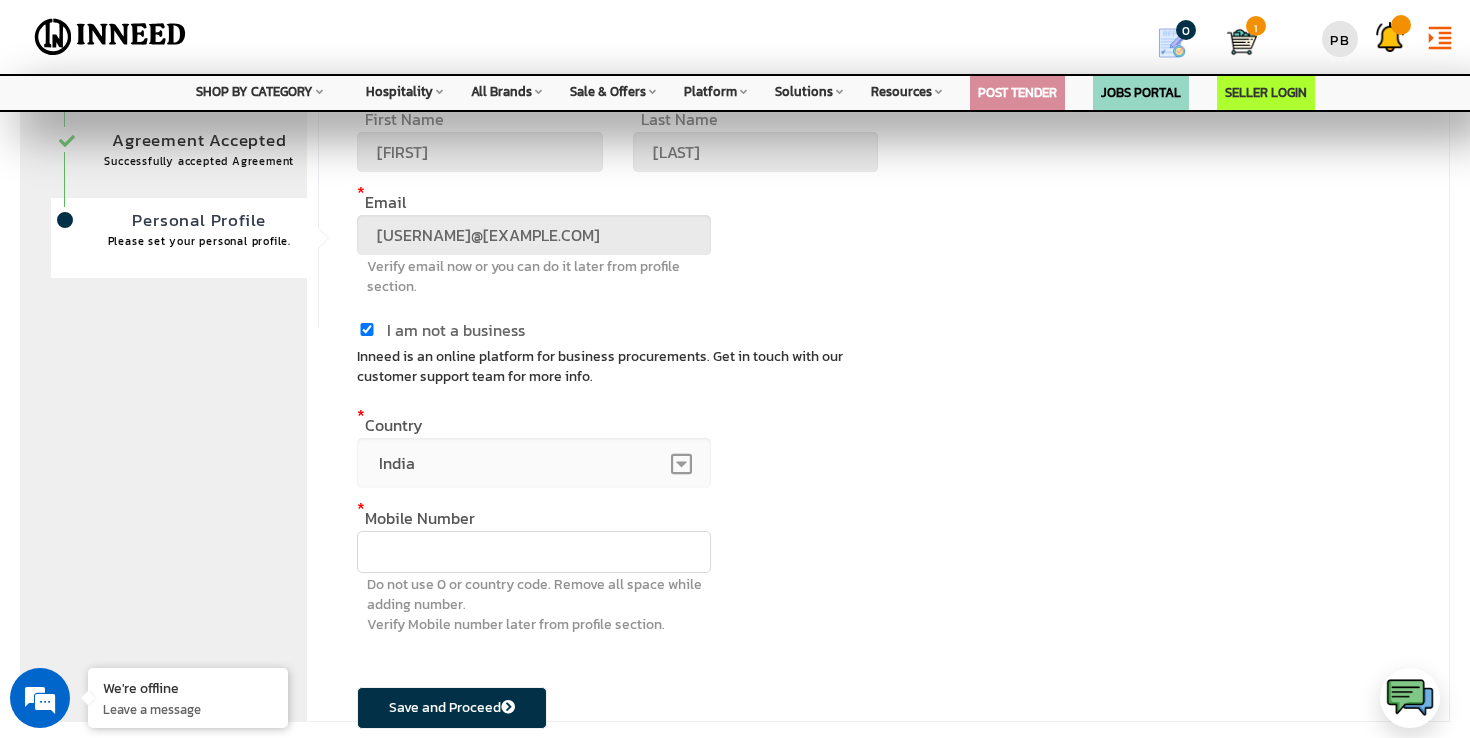 click at bounding box center [534, 552] 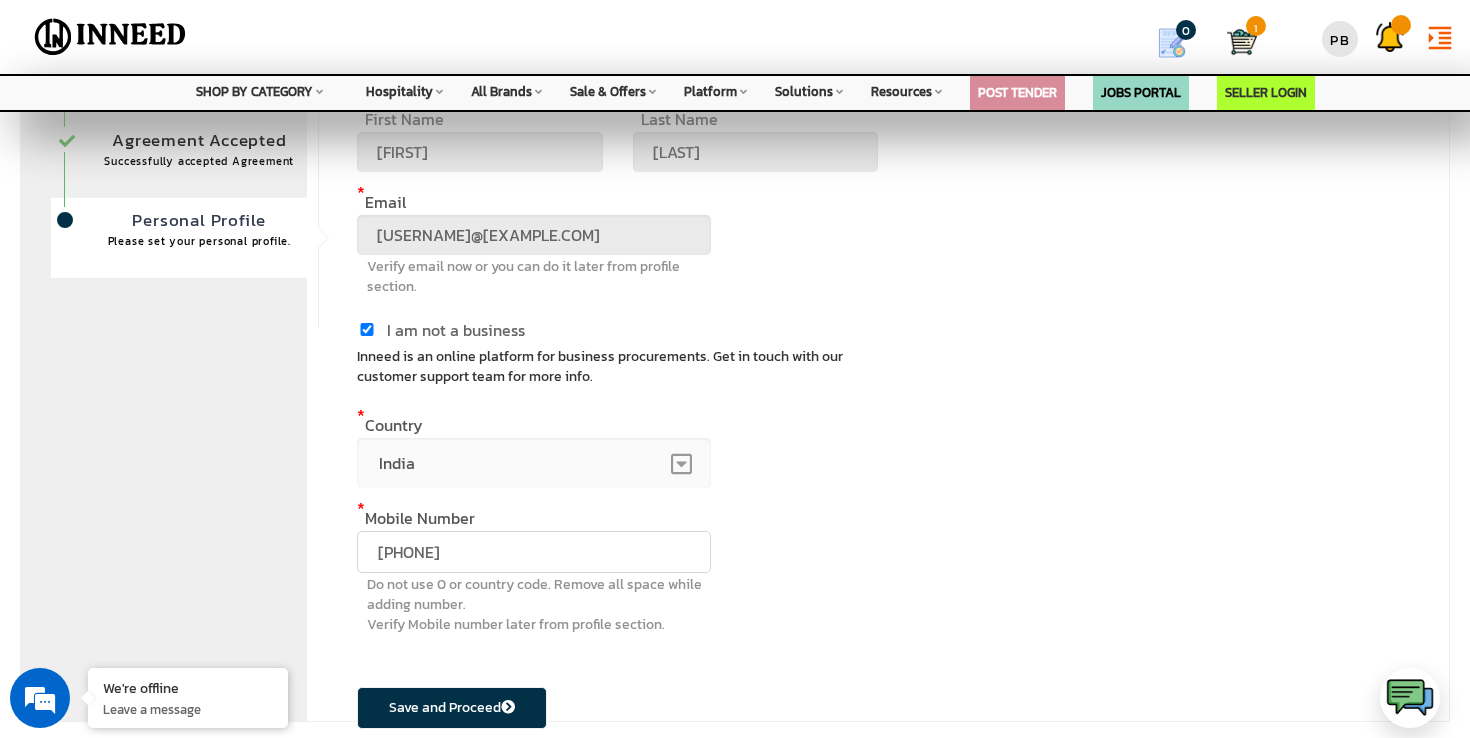 click on "Save and Proceed" at bounding box center [452, 708] 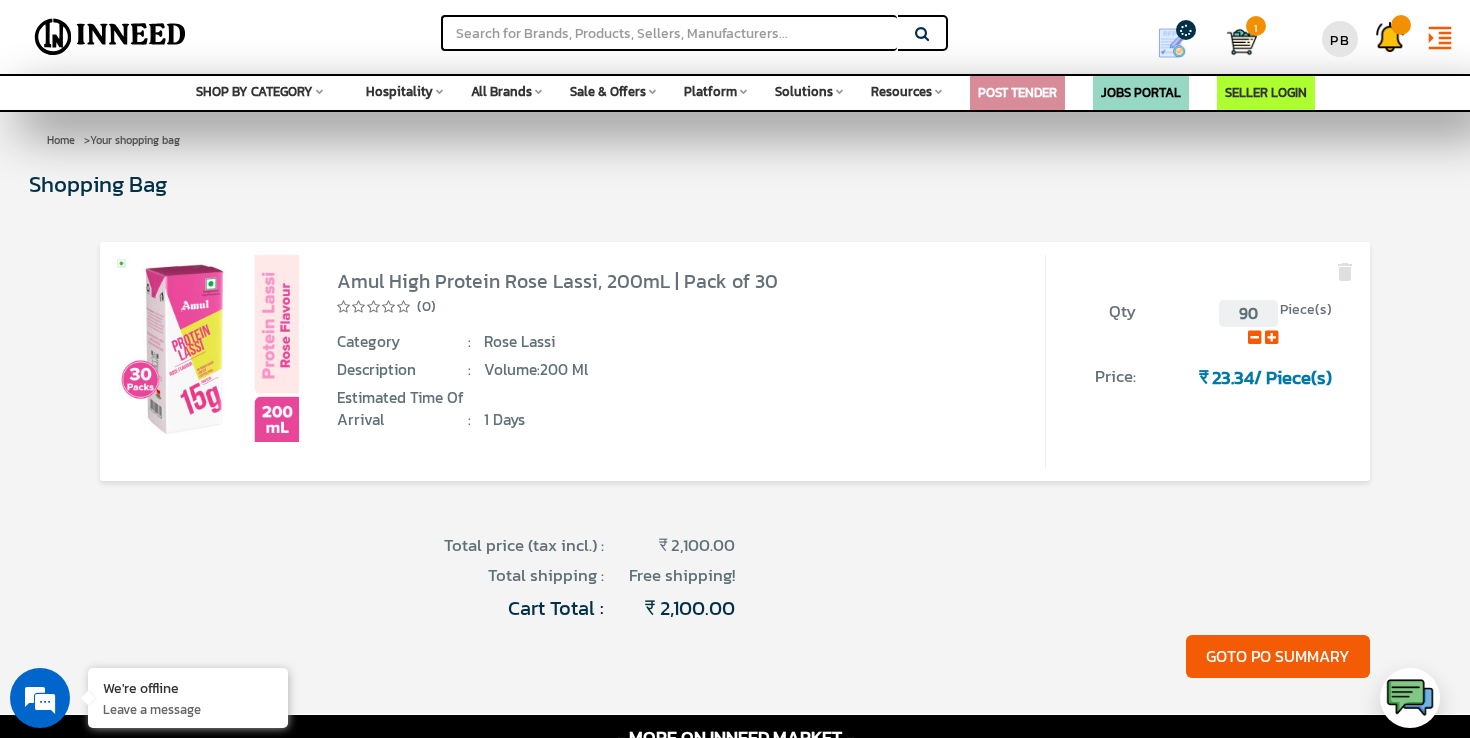 scroll, scrollTop: 0, scrollLeft: 0, axis: both 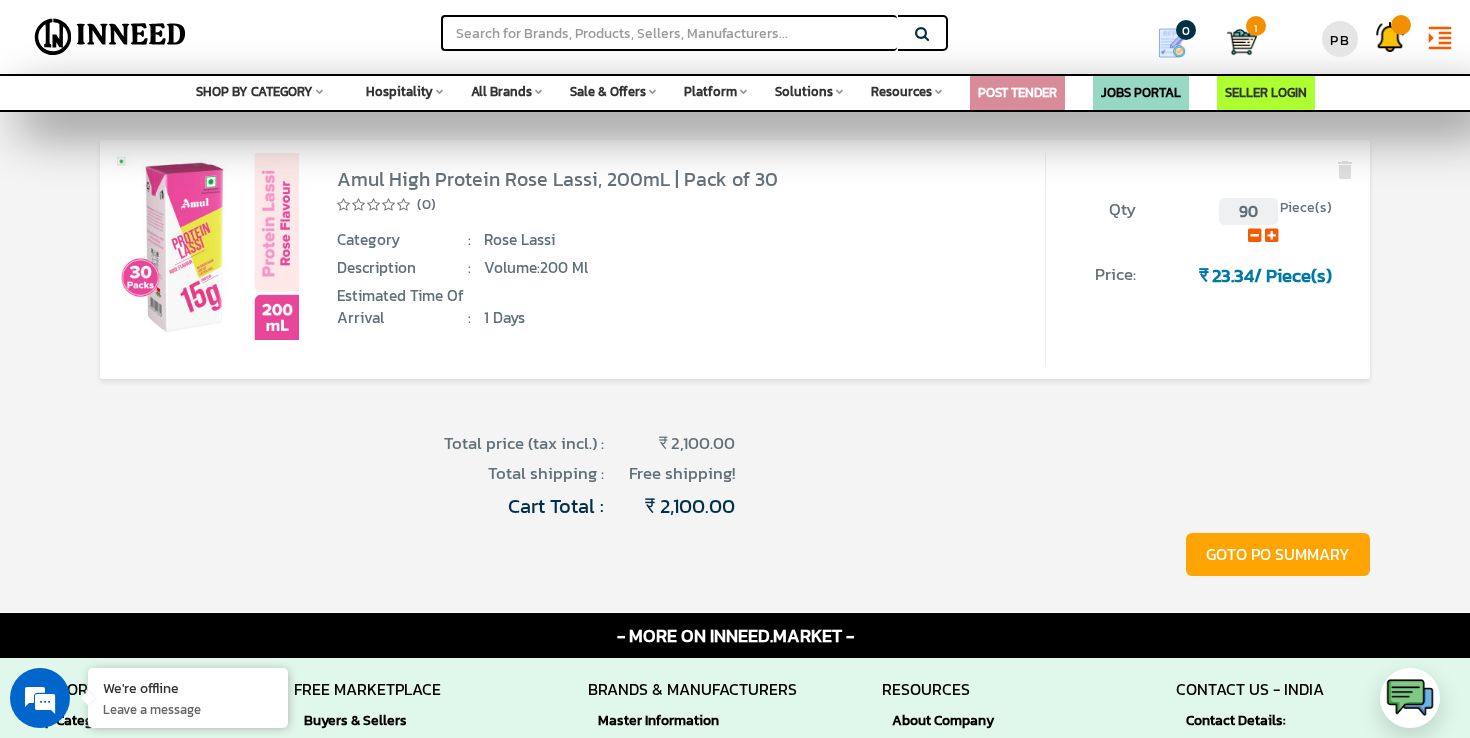 click on "GOTO PO SUMMARY" at bounding box center (1278, 554) 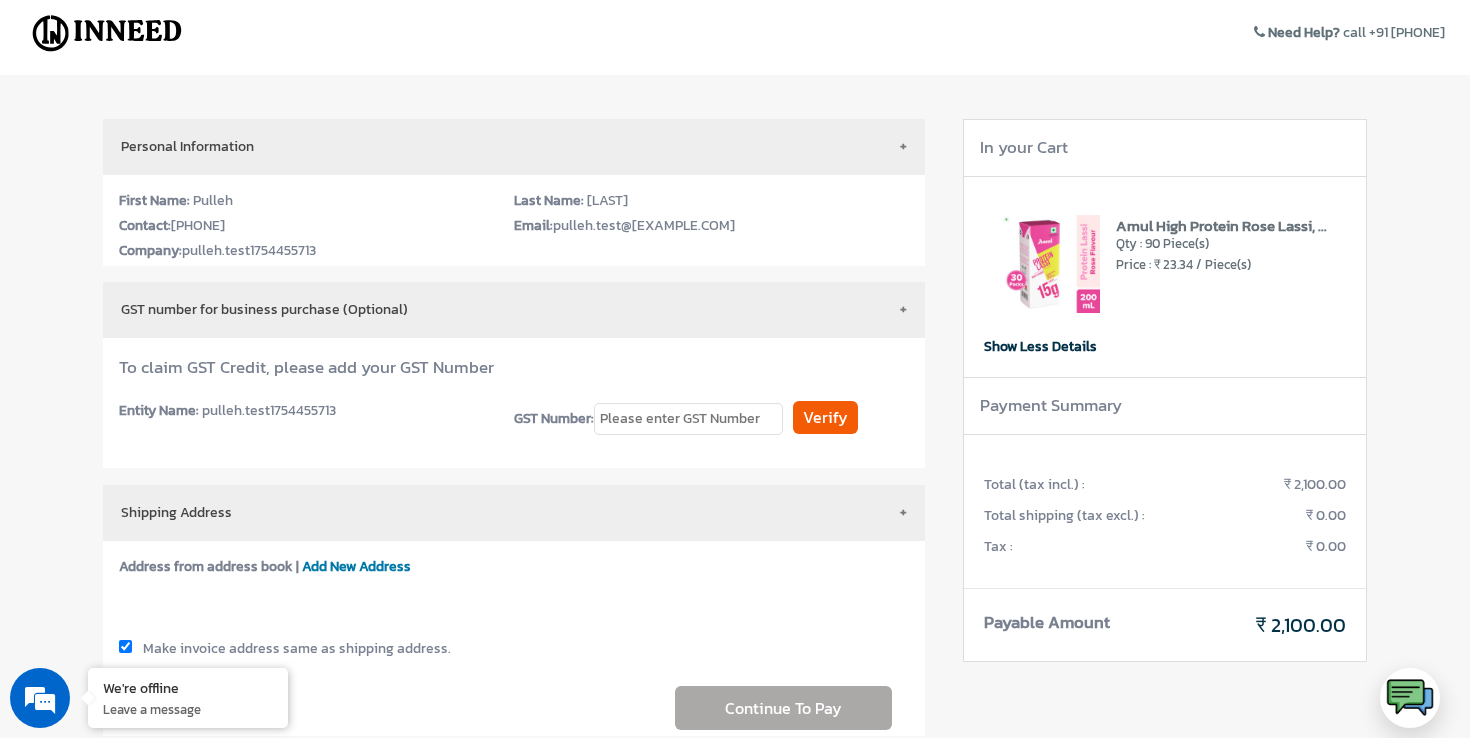 scroll, scrollTop: 0, scrollLeft: 0, axis: both 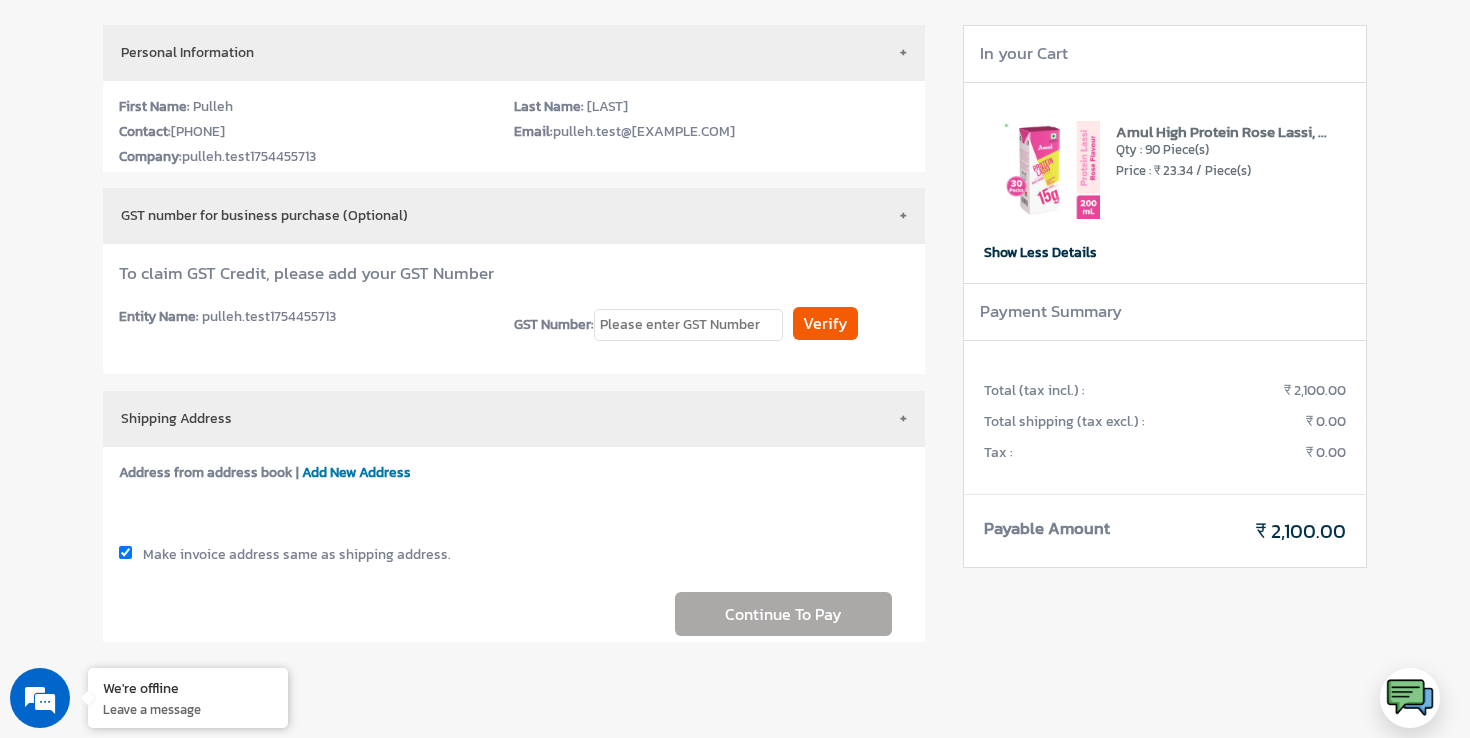 click on "Continue To Pay" at bounding box center [505, 614] 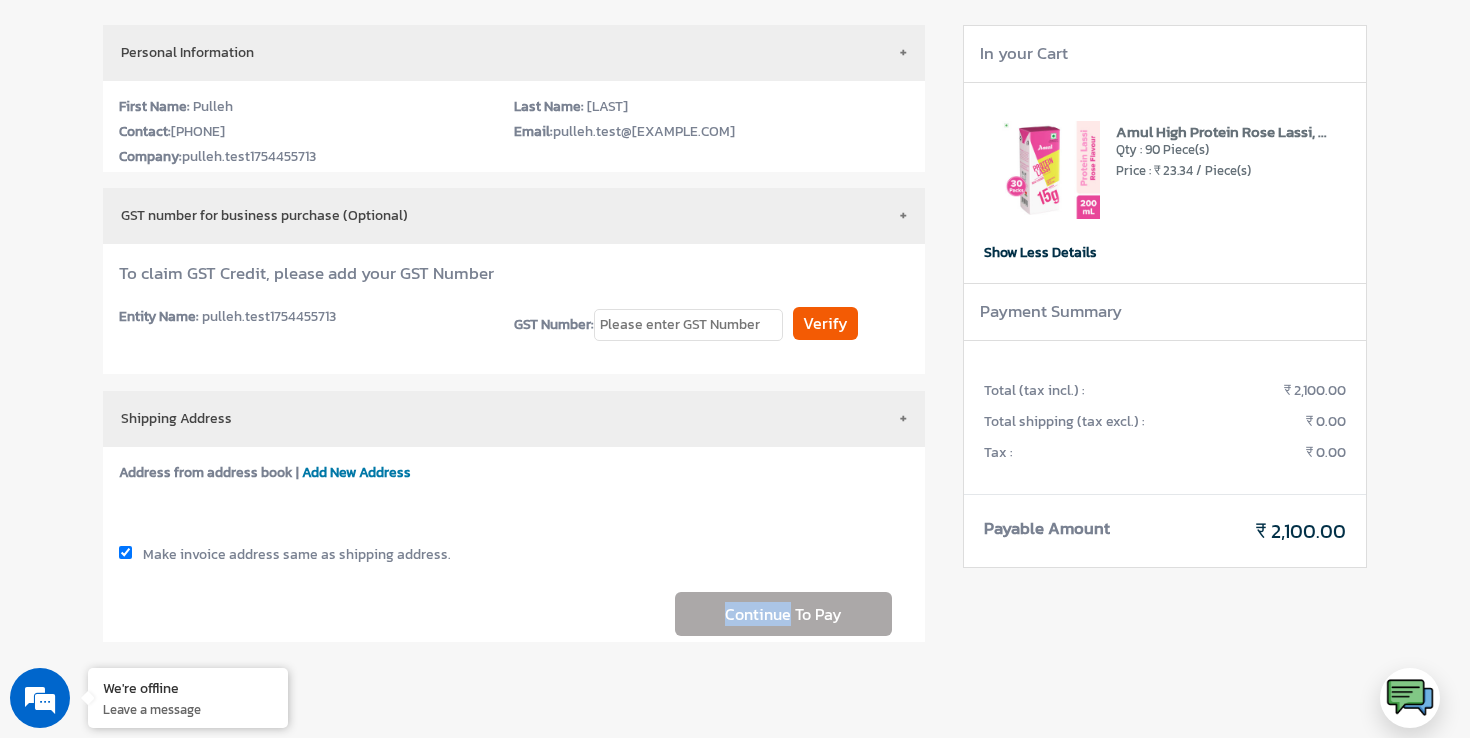 click on "Continue To Pay" at bounding box center (505, 614) 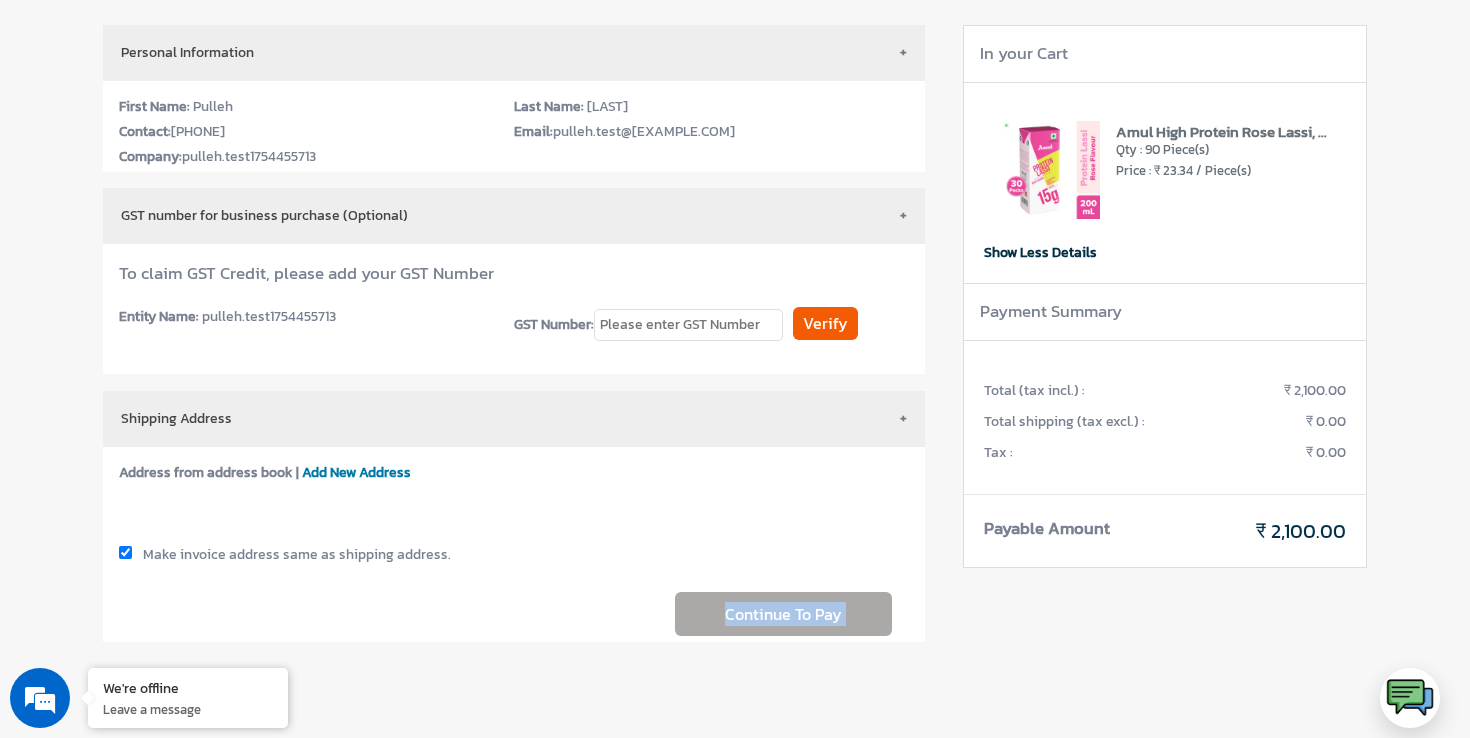 click on "Continue To Pay" at bounding box center (505, 614) 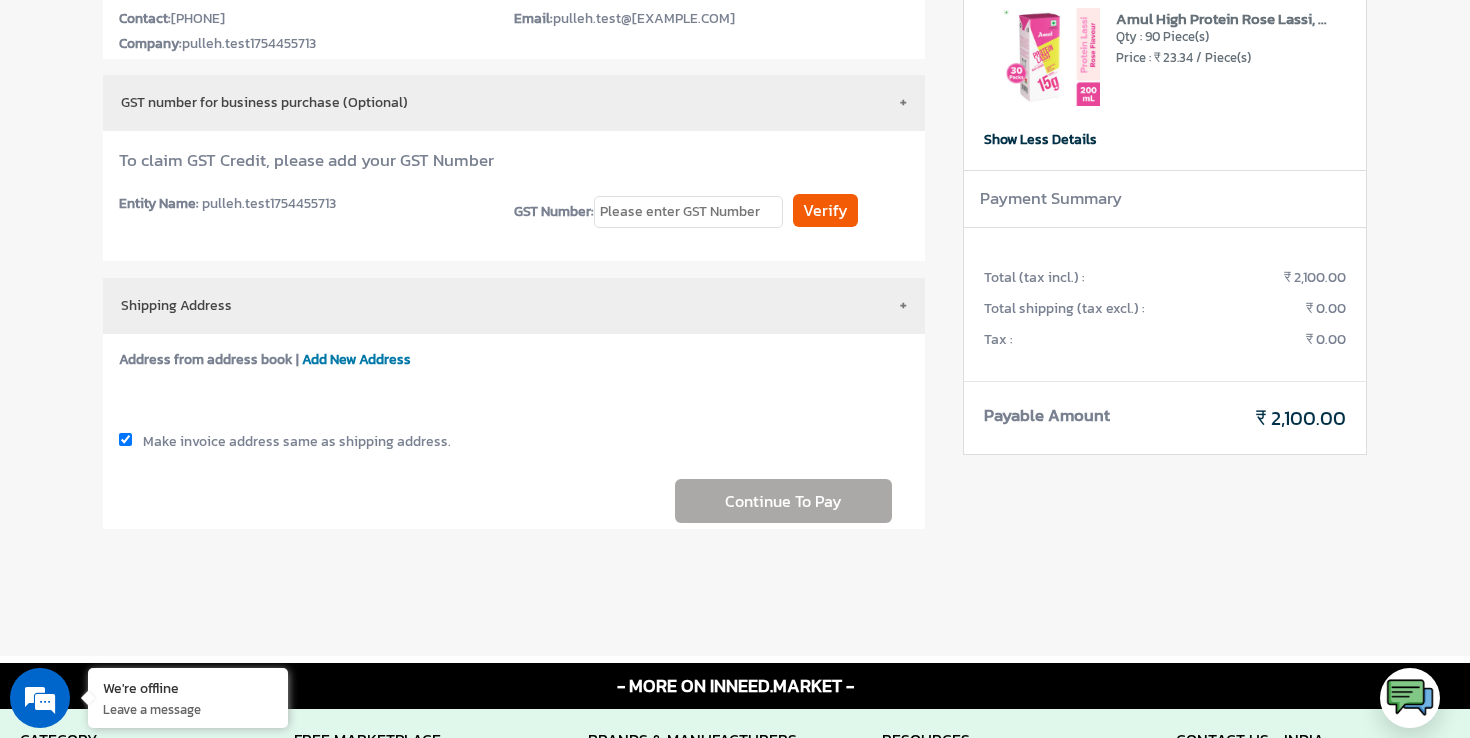 scroll, scrollTop: 209, scrollLeft: 0, axis: vertical 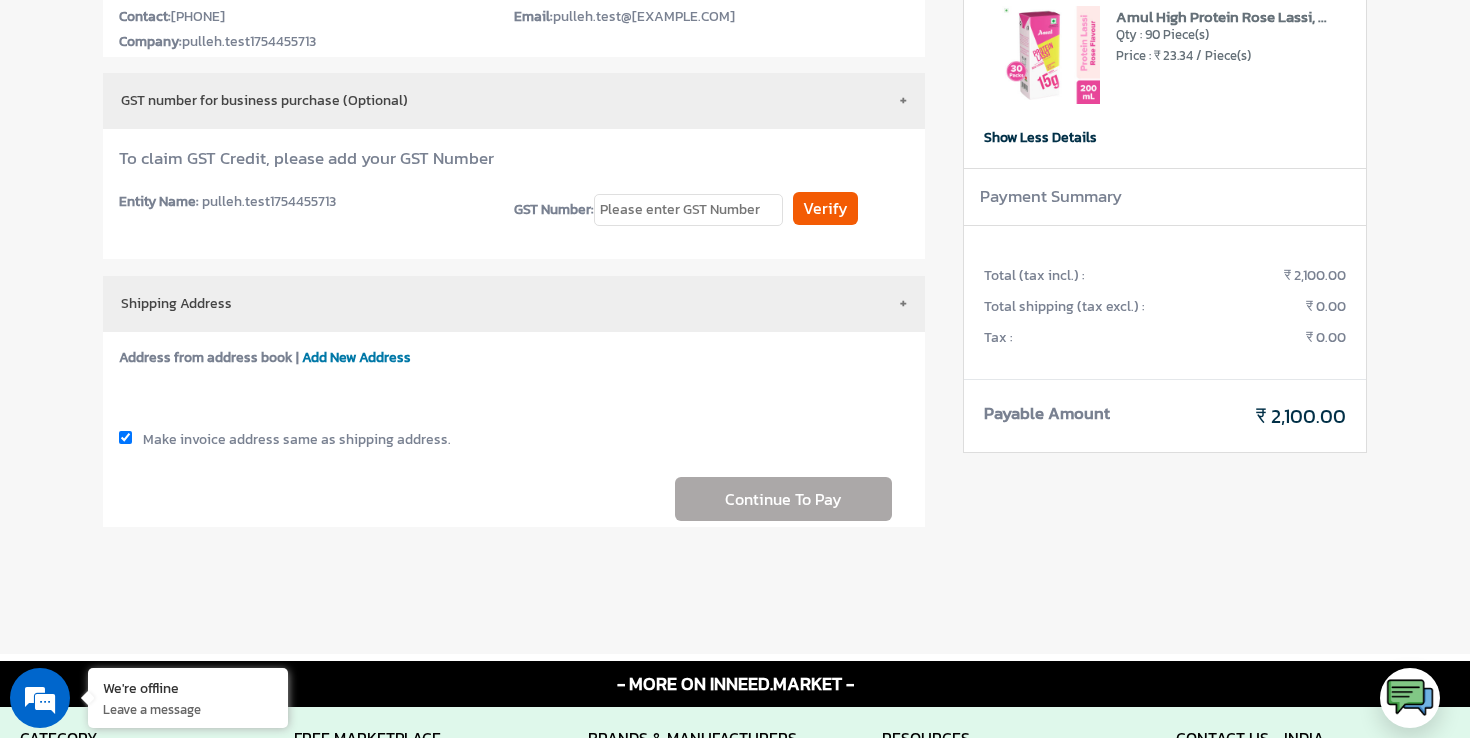 click on "Add New Address" at bounding box center (356, 357) 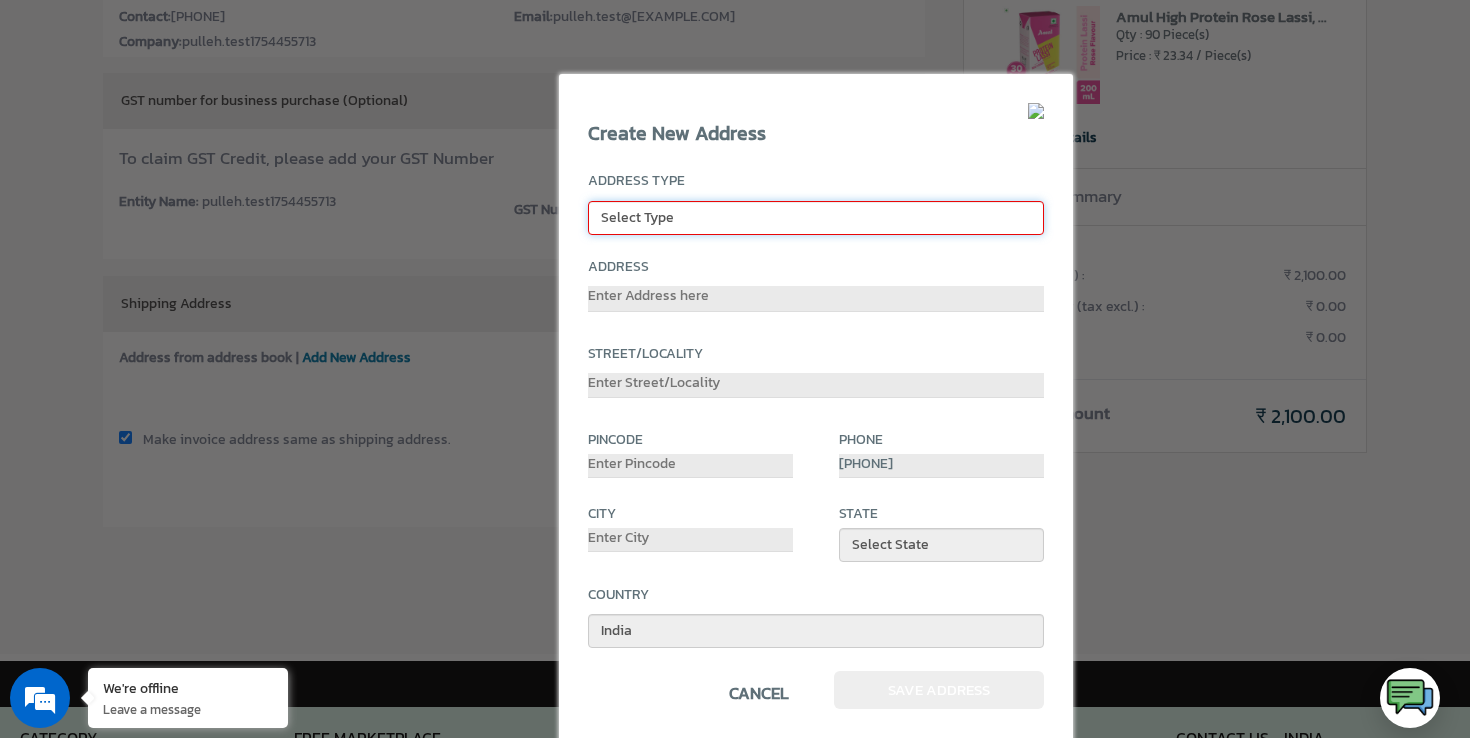 click on "Select Type
Billing
Shipping" at bounding box center (816, 218) 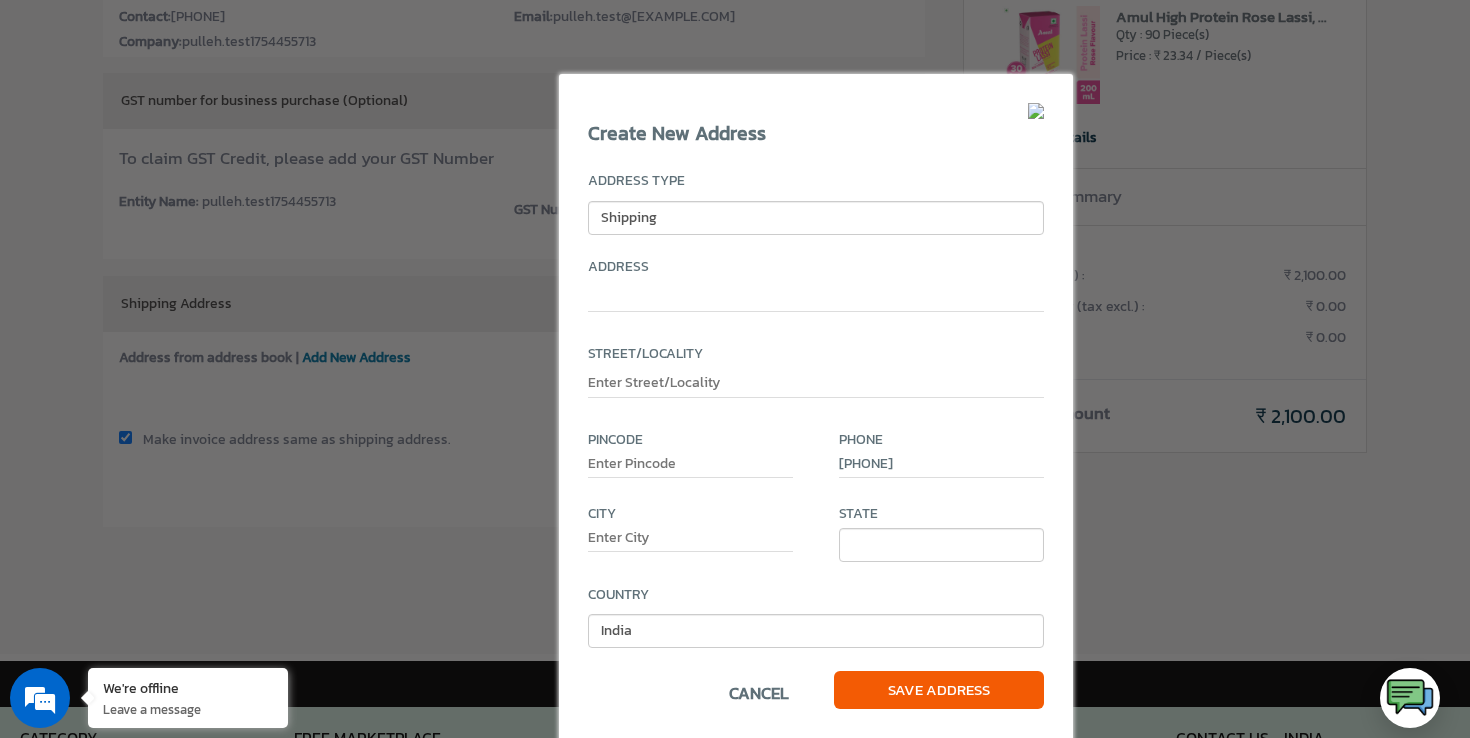 click at bounding box center [816, 299] 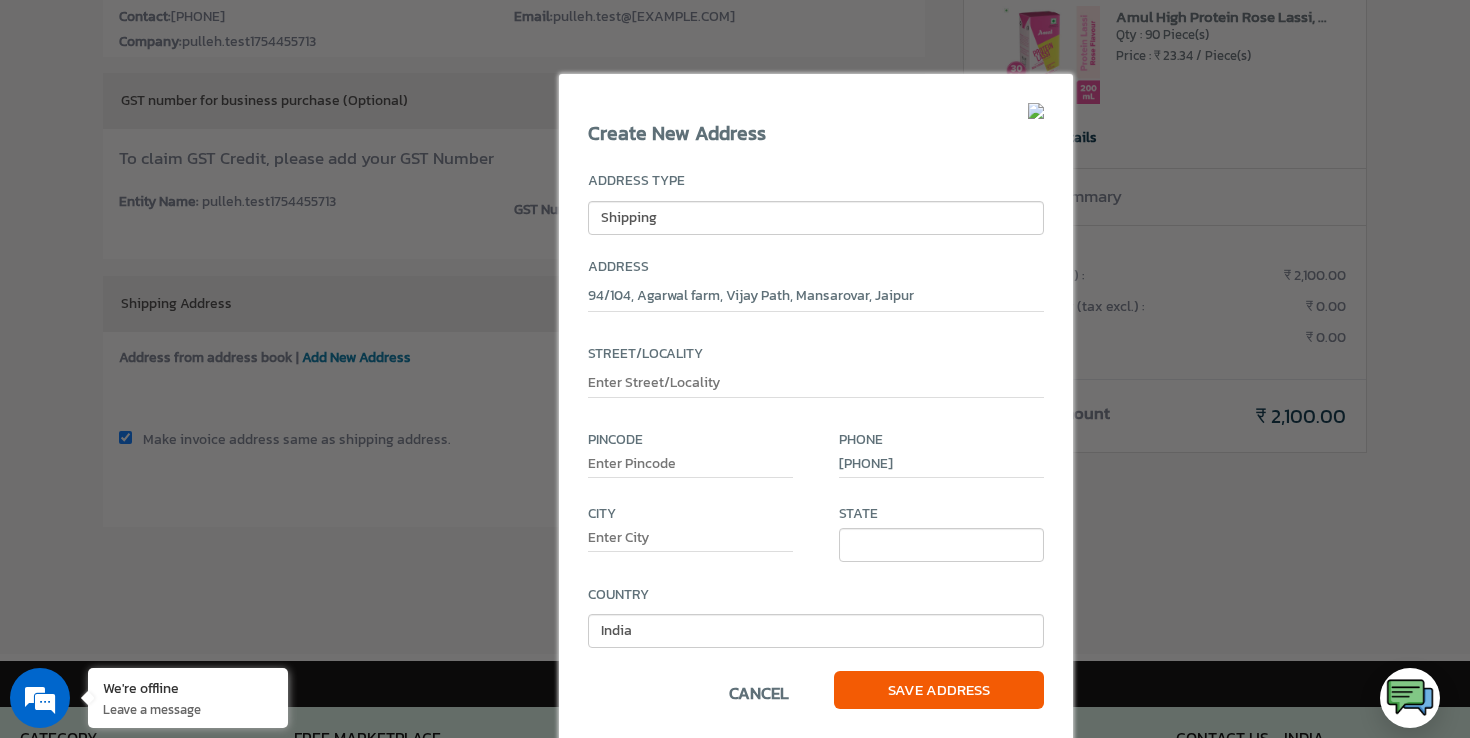 type on "302020" 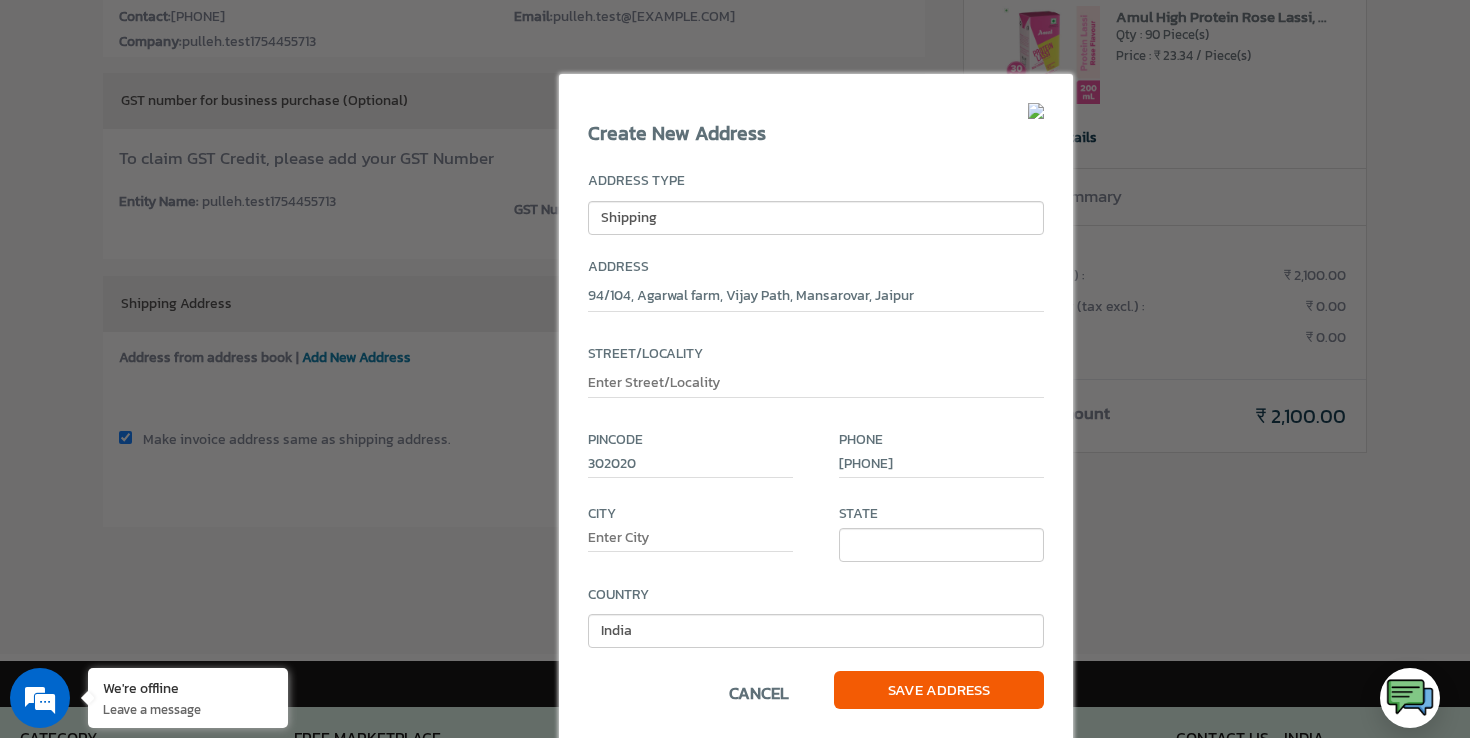 type on "Jaipur" 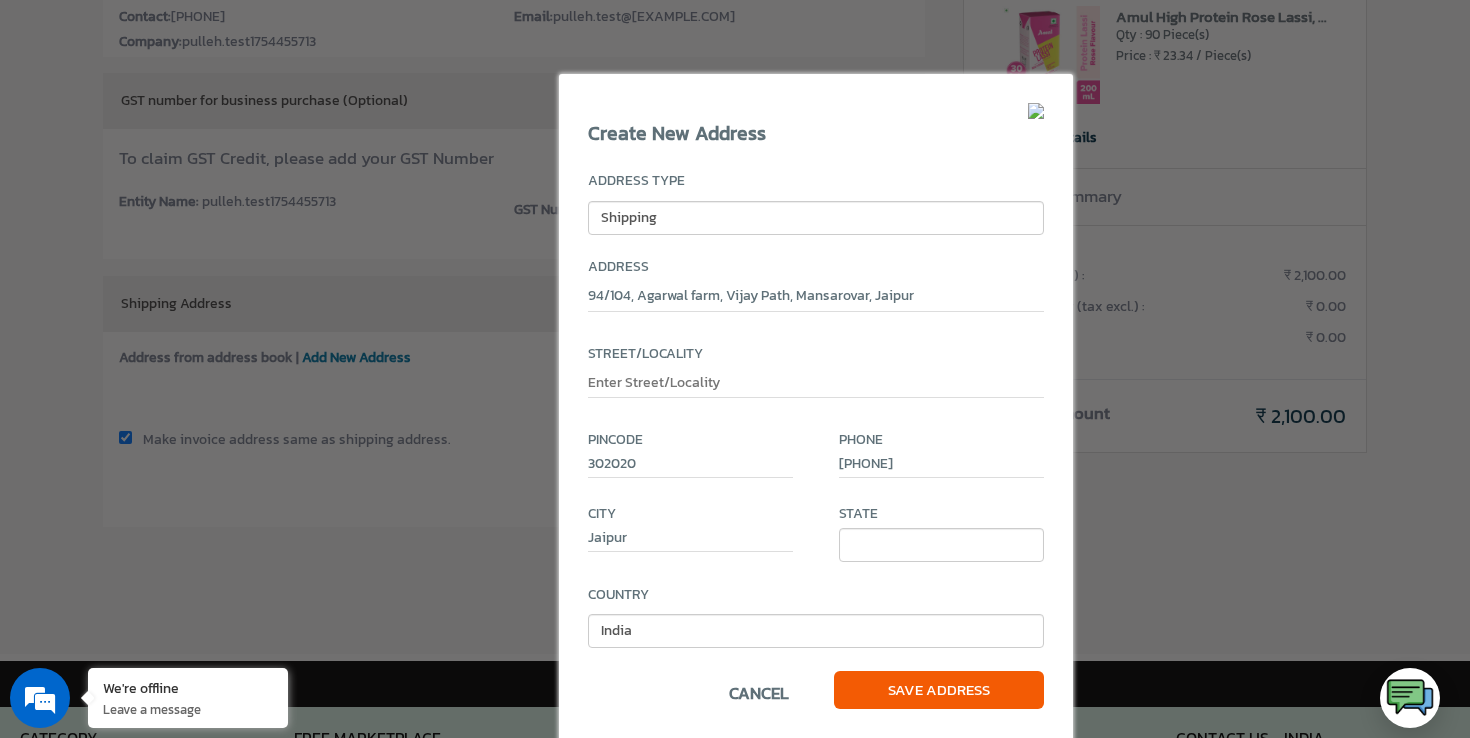 select on "334" 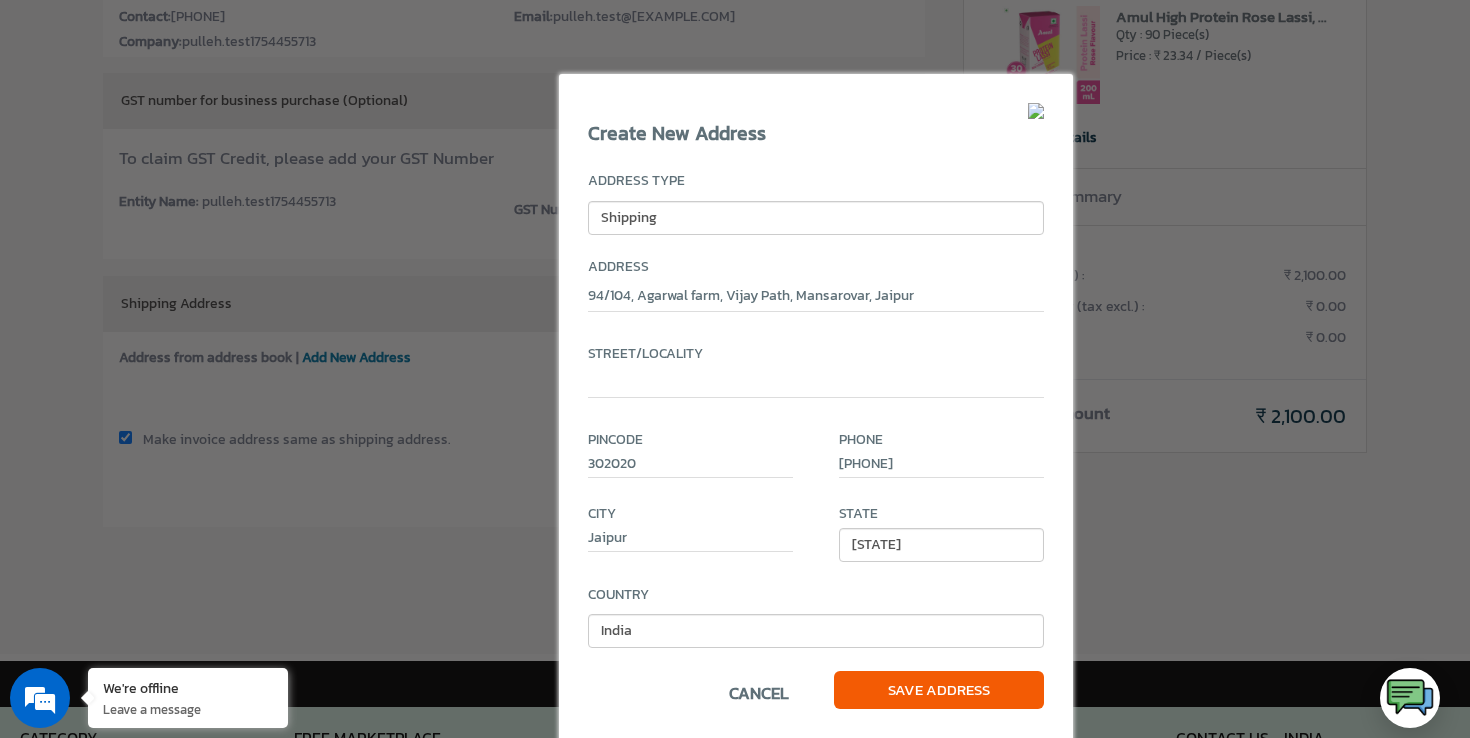 click at bounding box center [816, 386] 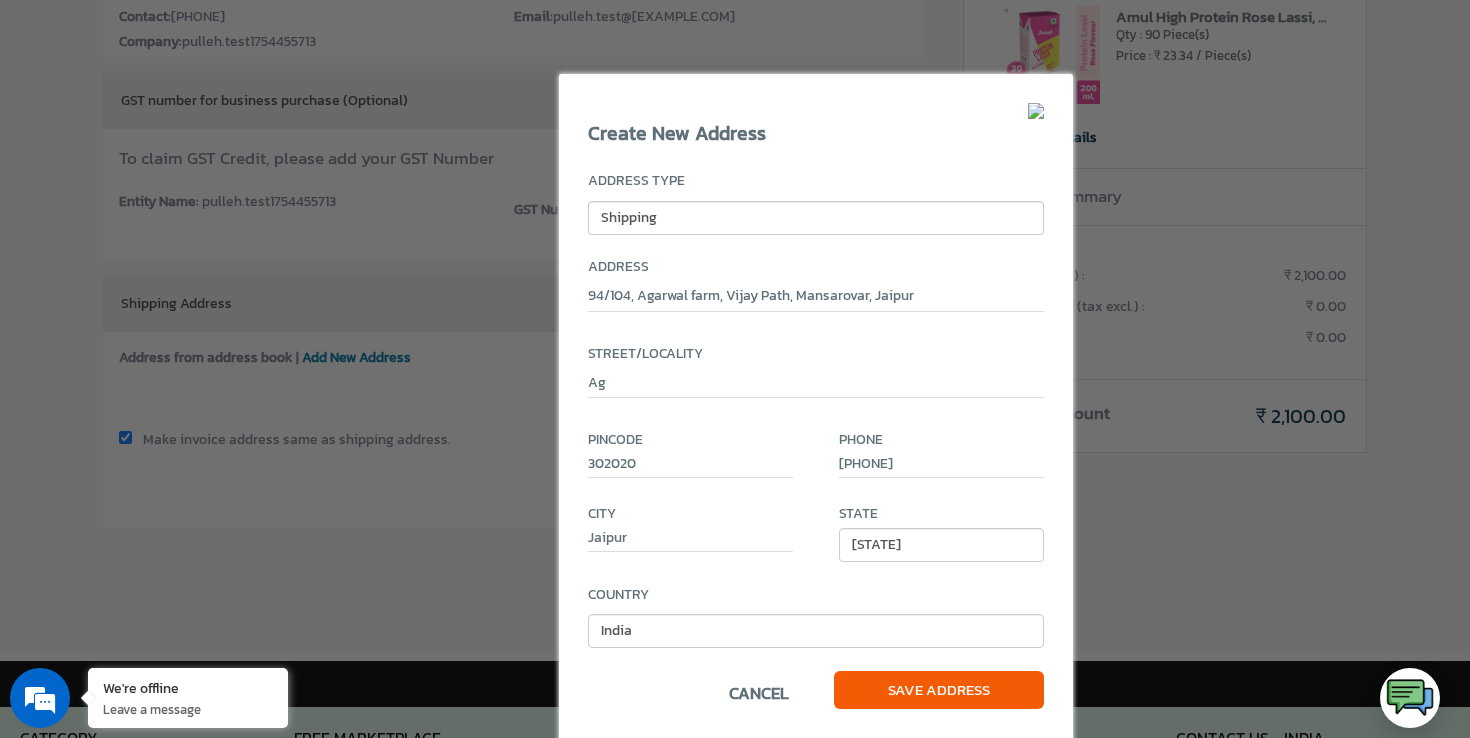 type on "A" 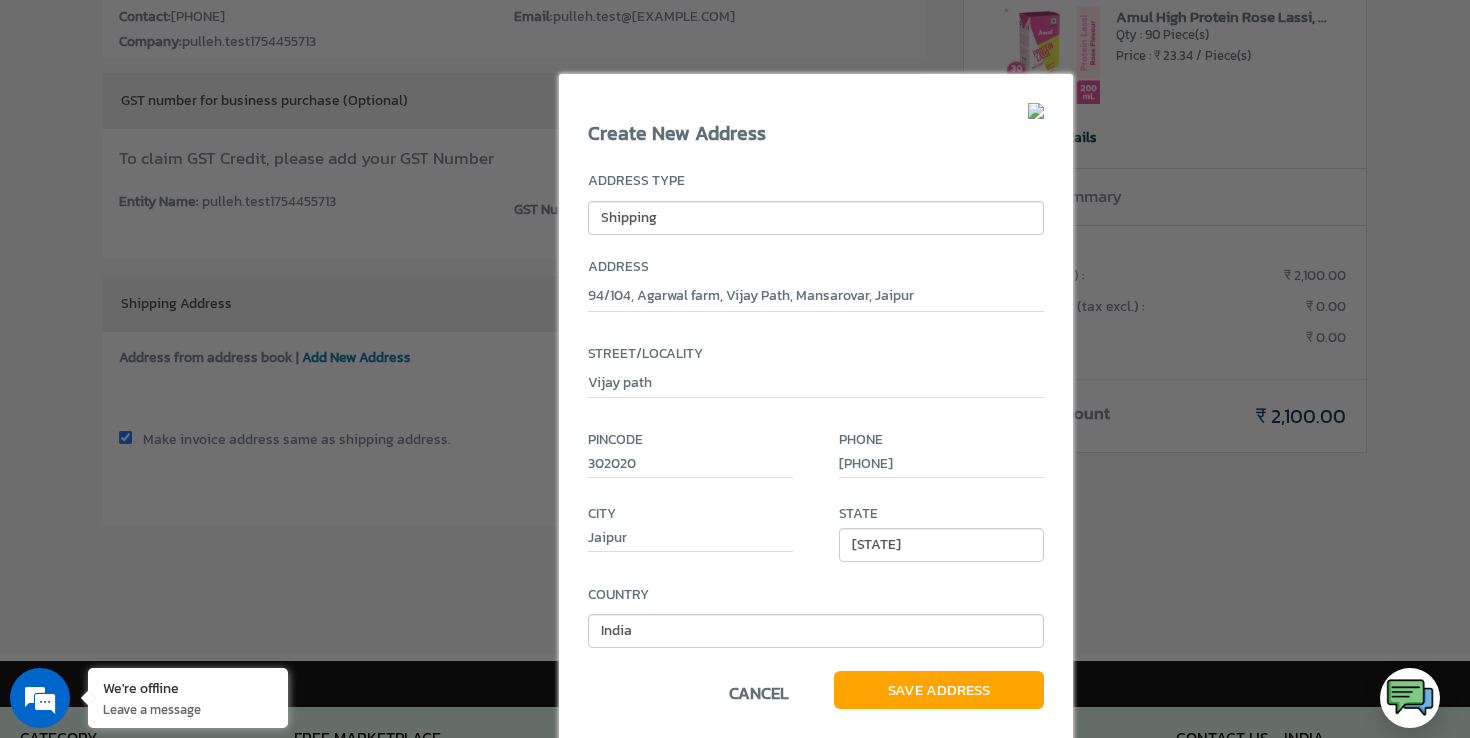 type on "Vijay path" 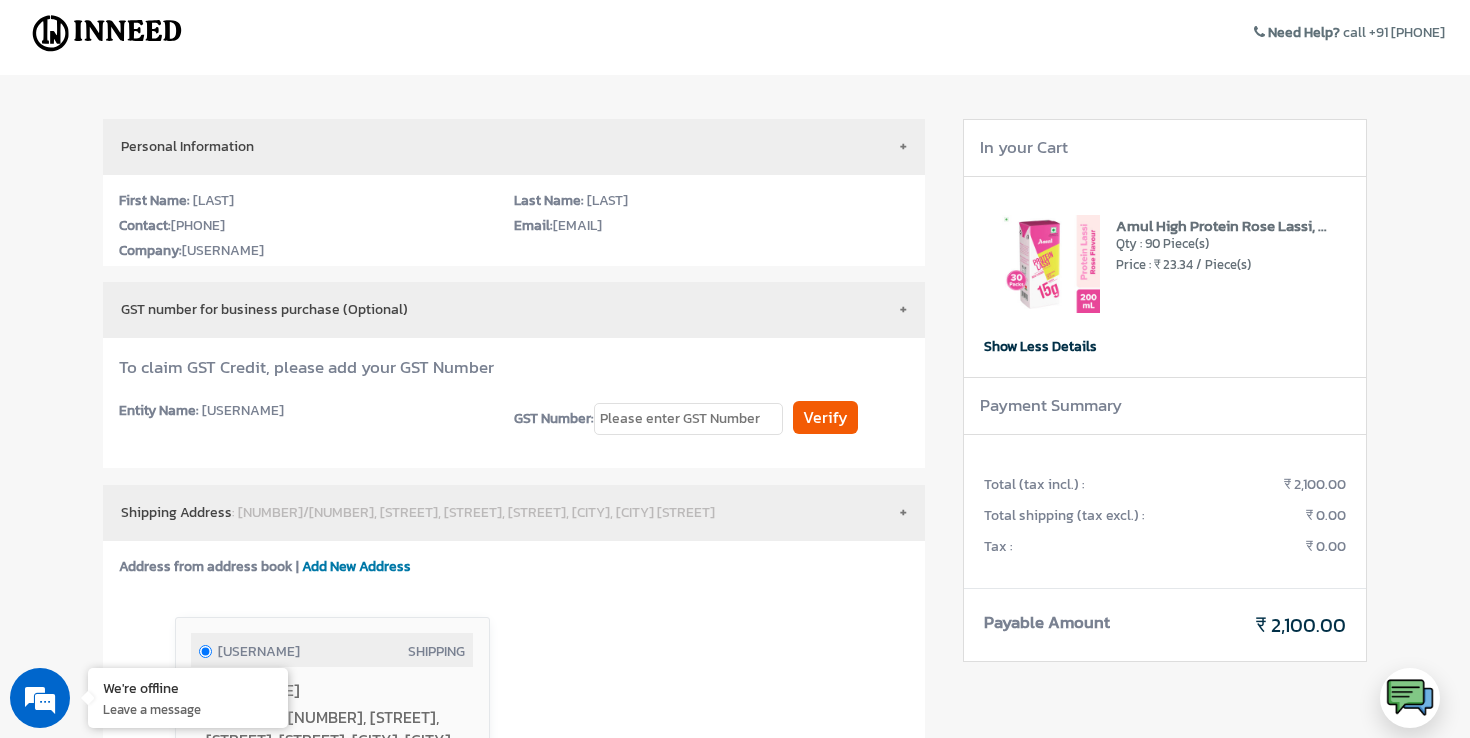 scroll, scrollTop: 209, scrollLeft: 0, axis: vertical 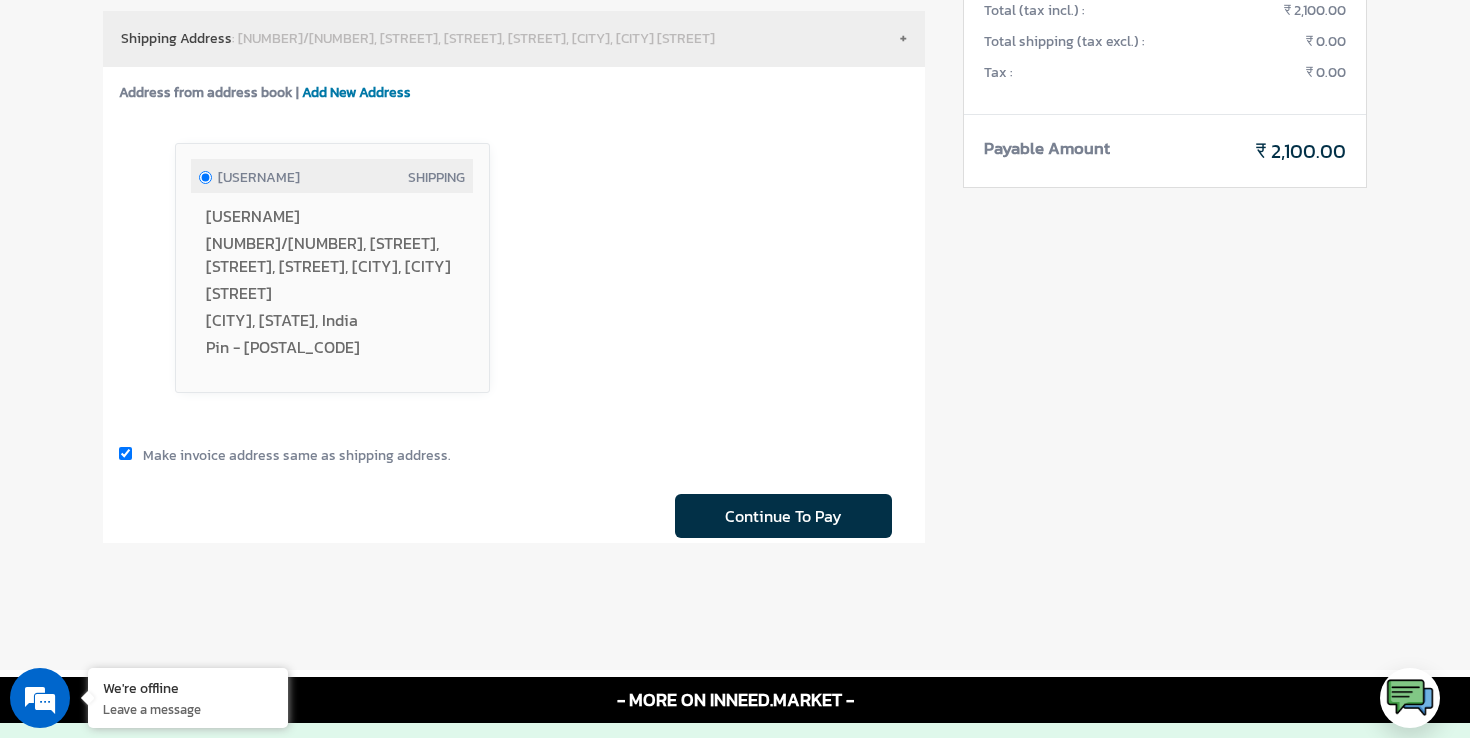 click on "Continue To Pay" at bounding box center (783, 516) 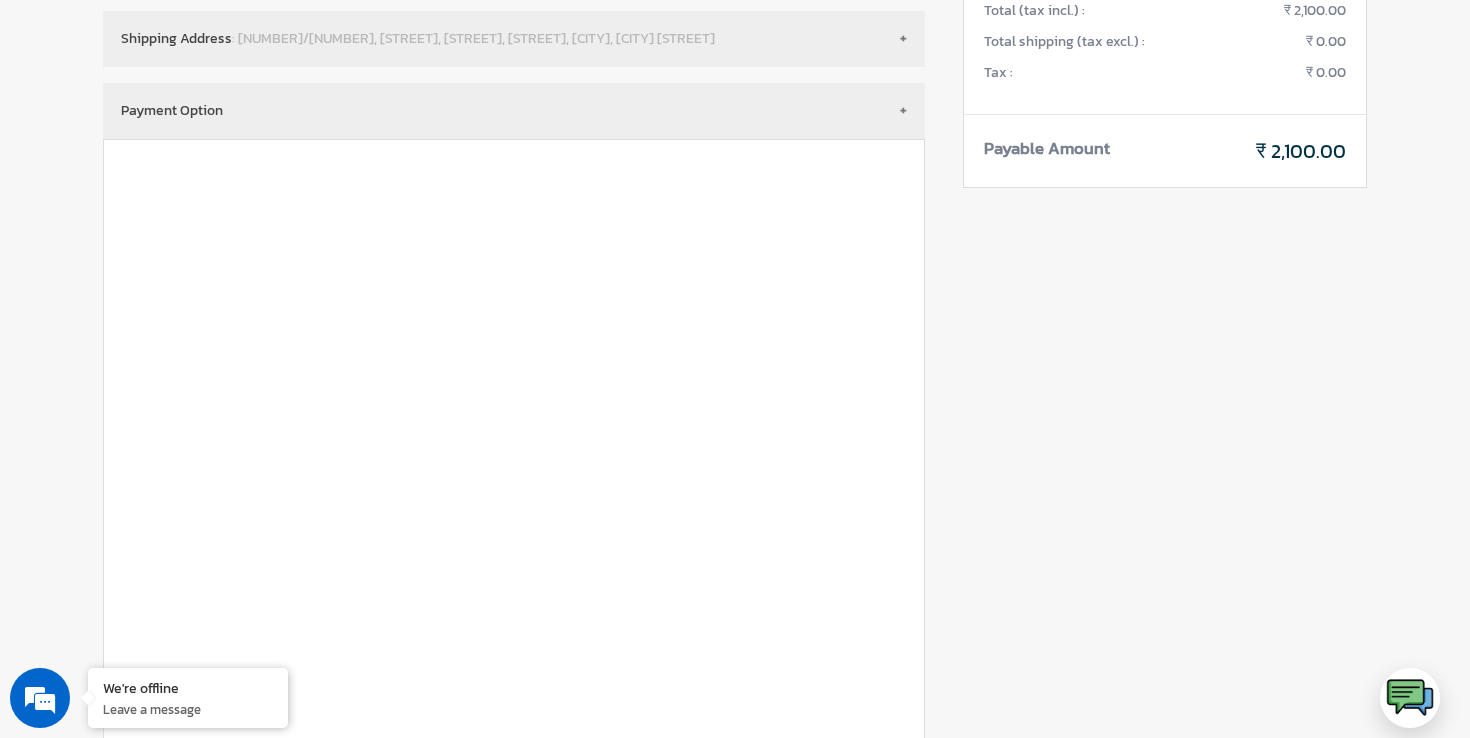 scroll, scrollTop: 0, scrollLeft: 0, axis: both 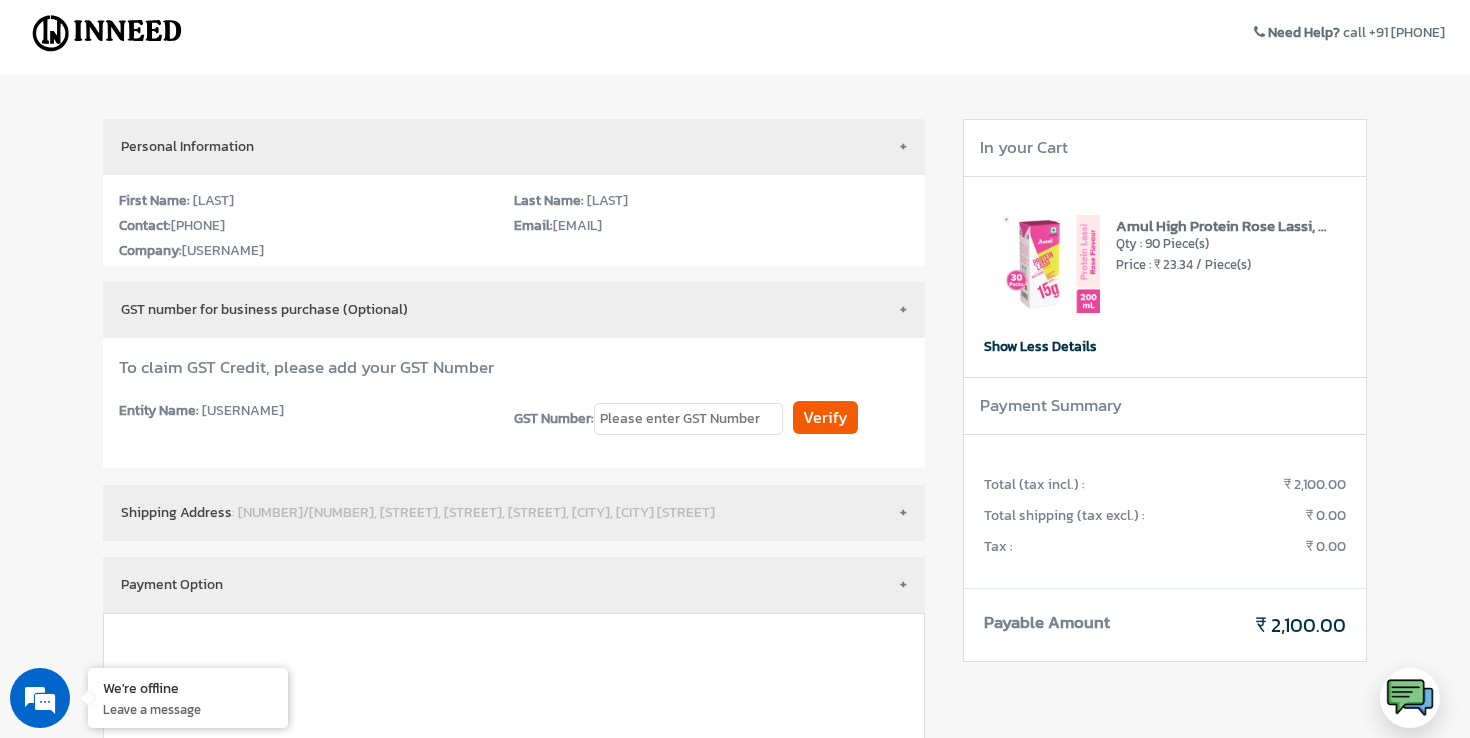 click at bounding box center (1051, 264) 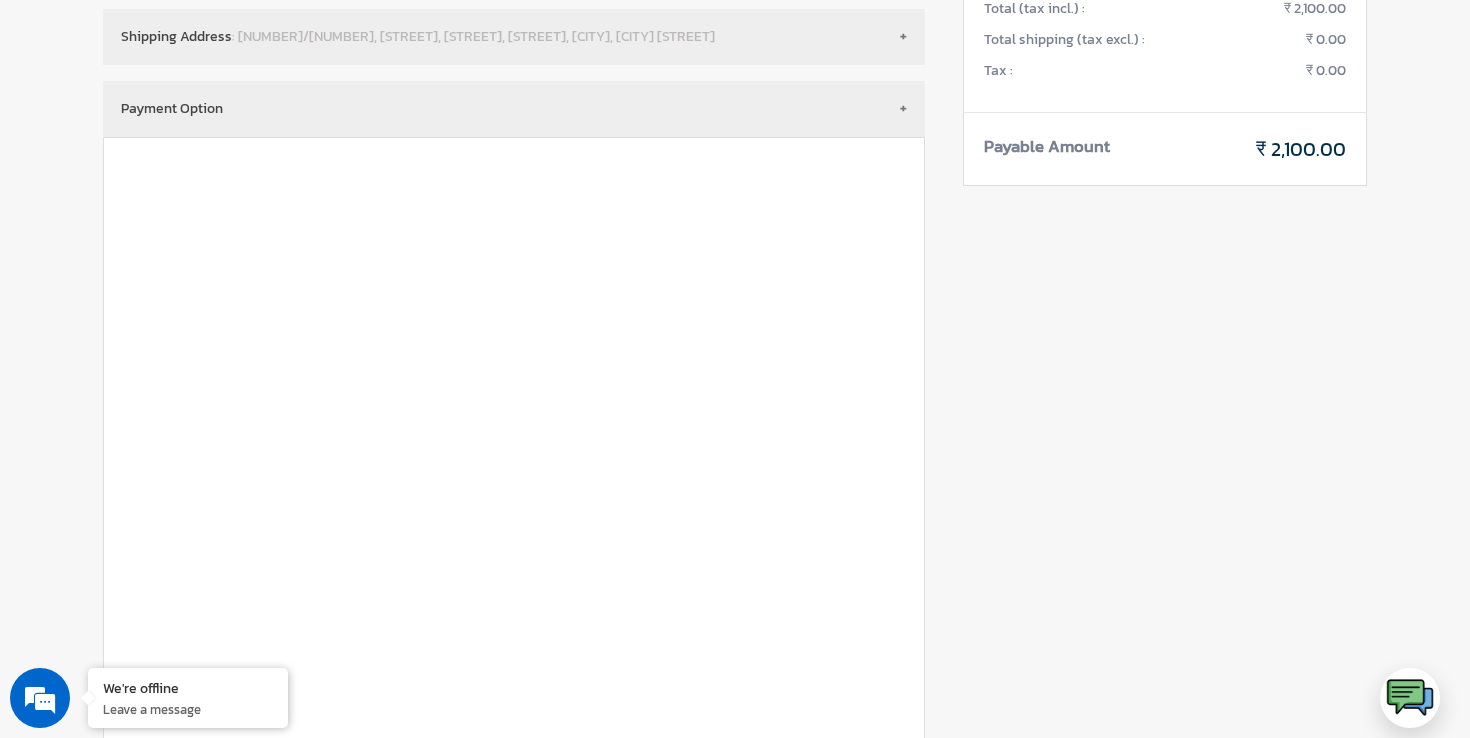 scroll, scrollTop: 0, scrollLeft: 0, axis: both 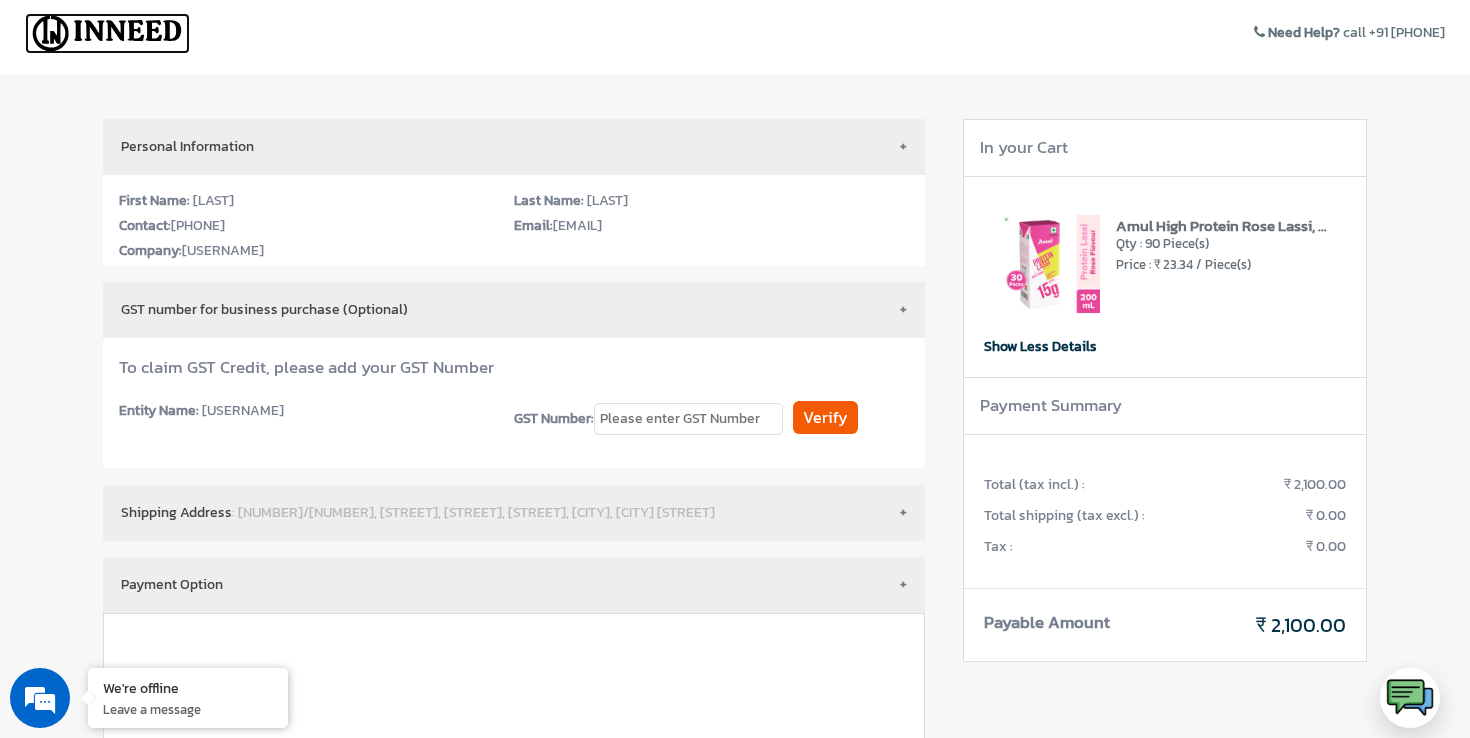 click at bounding box center (107, 33) 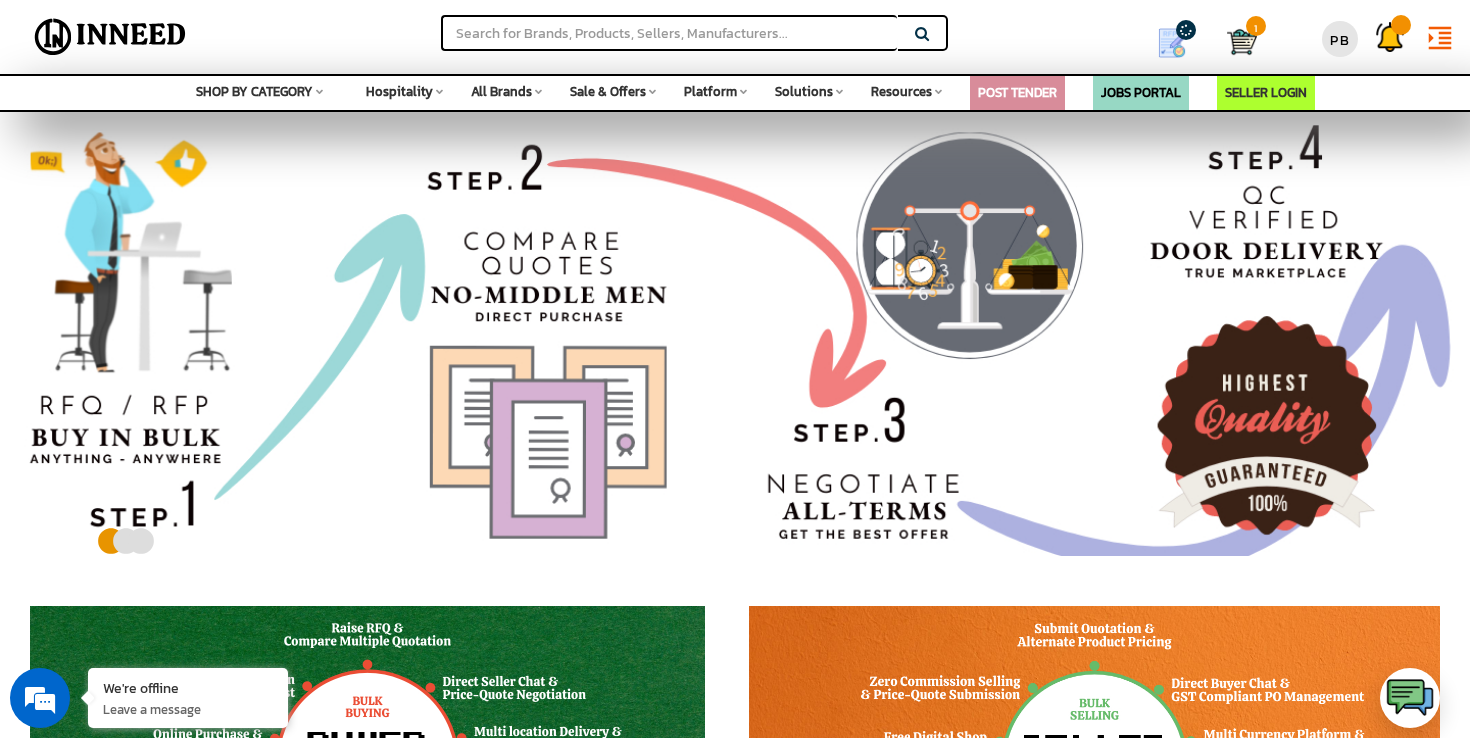 scroll, scrollTop: 0, scrollLeft: 0, axis: both 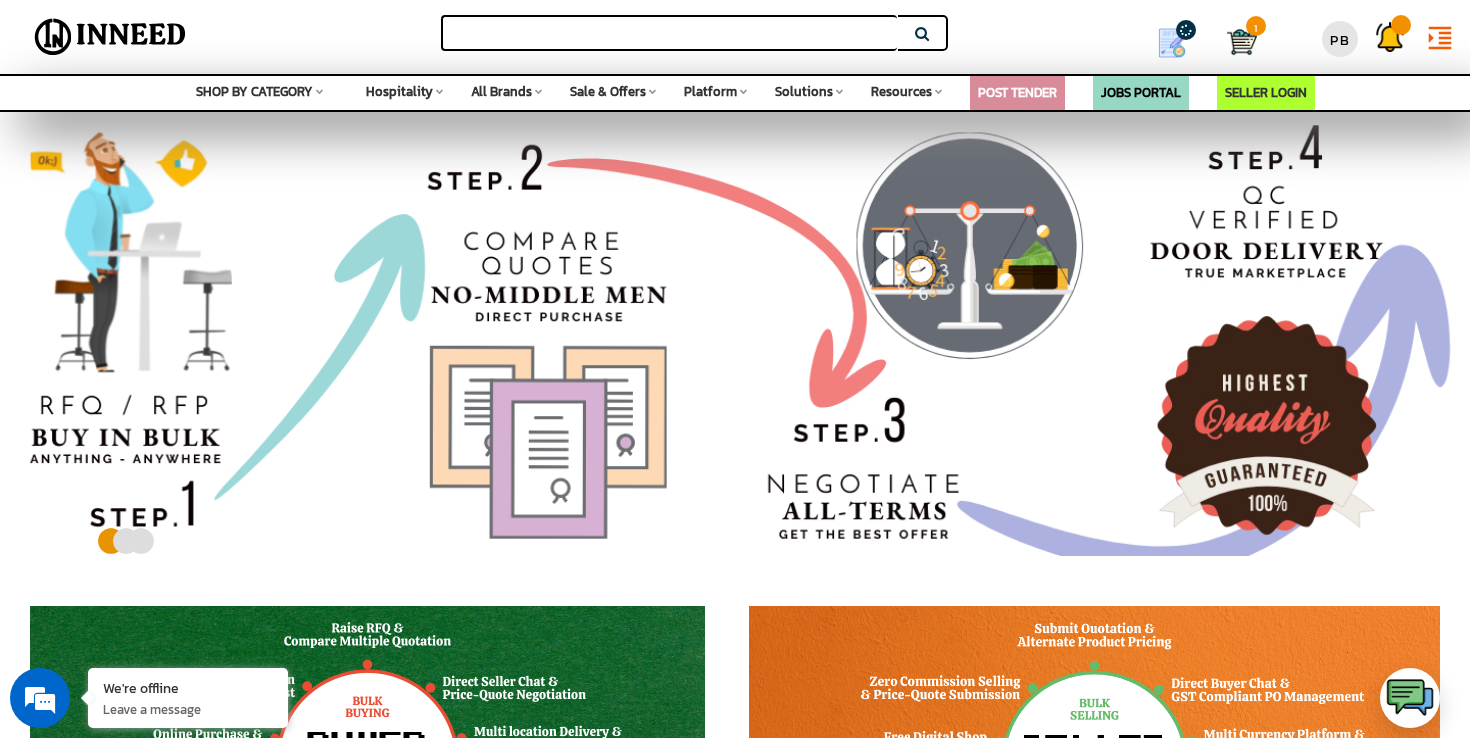 click at bounding box center [669, 33] 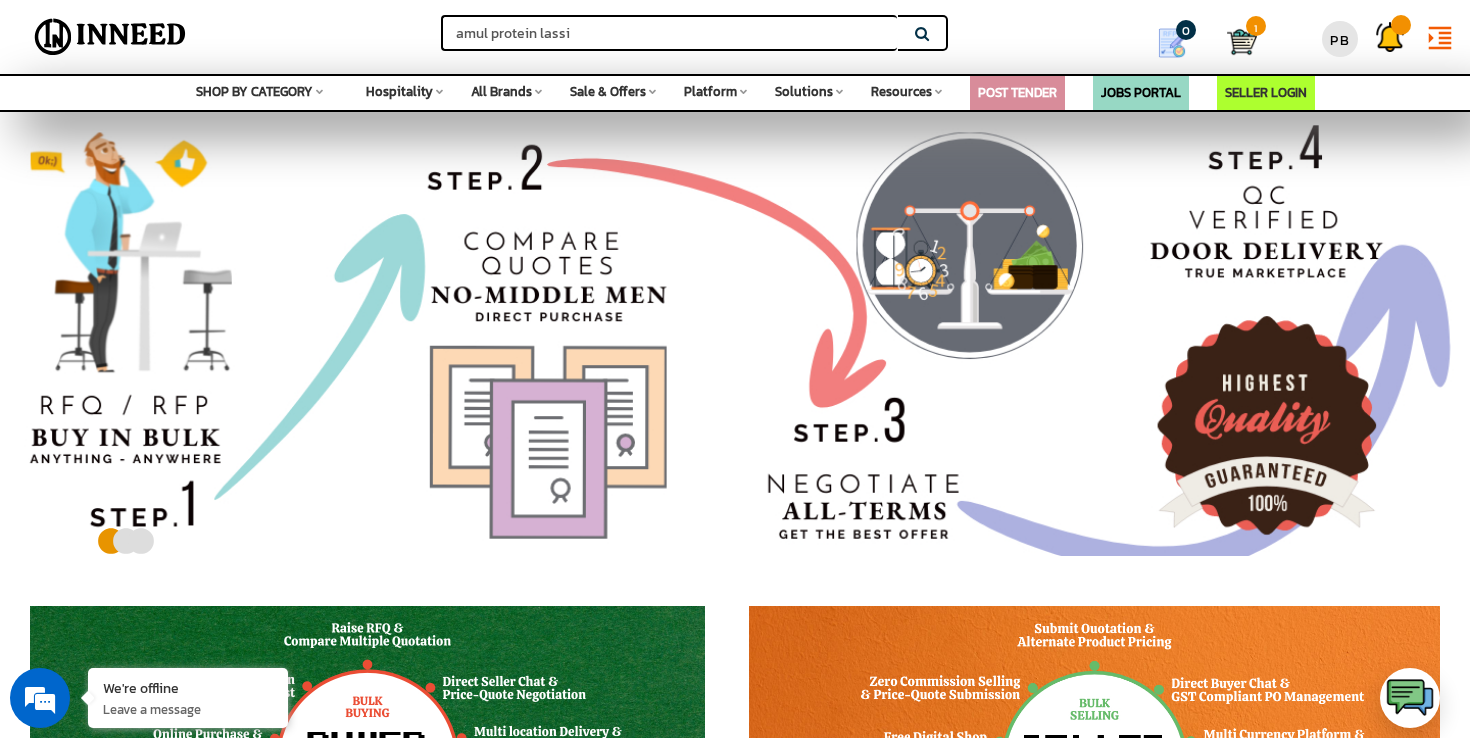 type on "amul protein lassi" 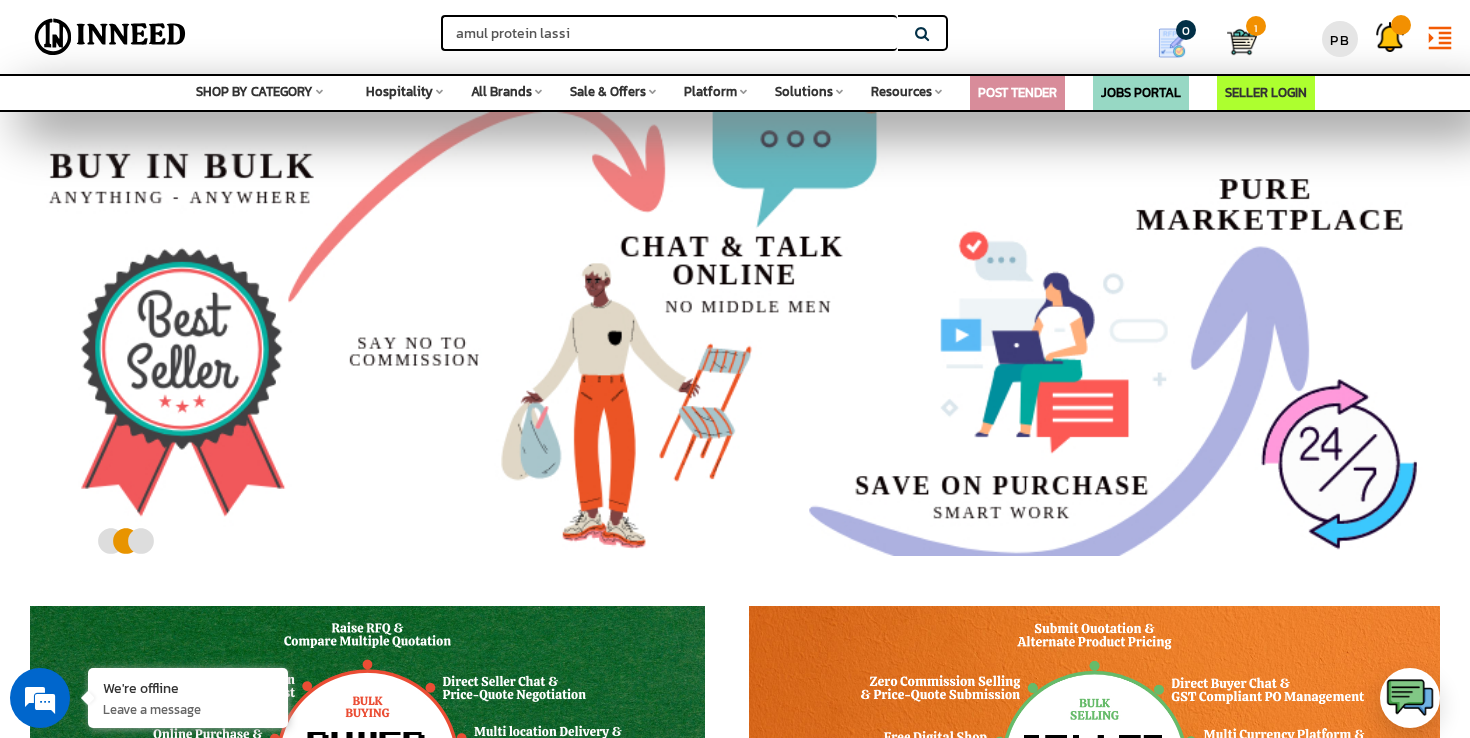 scroll, scrollTop: 0, scrollLeft: 0, axis: both 